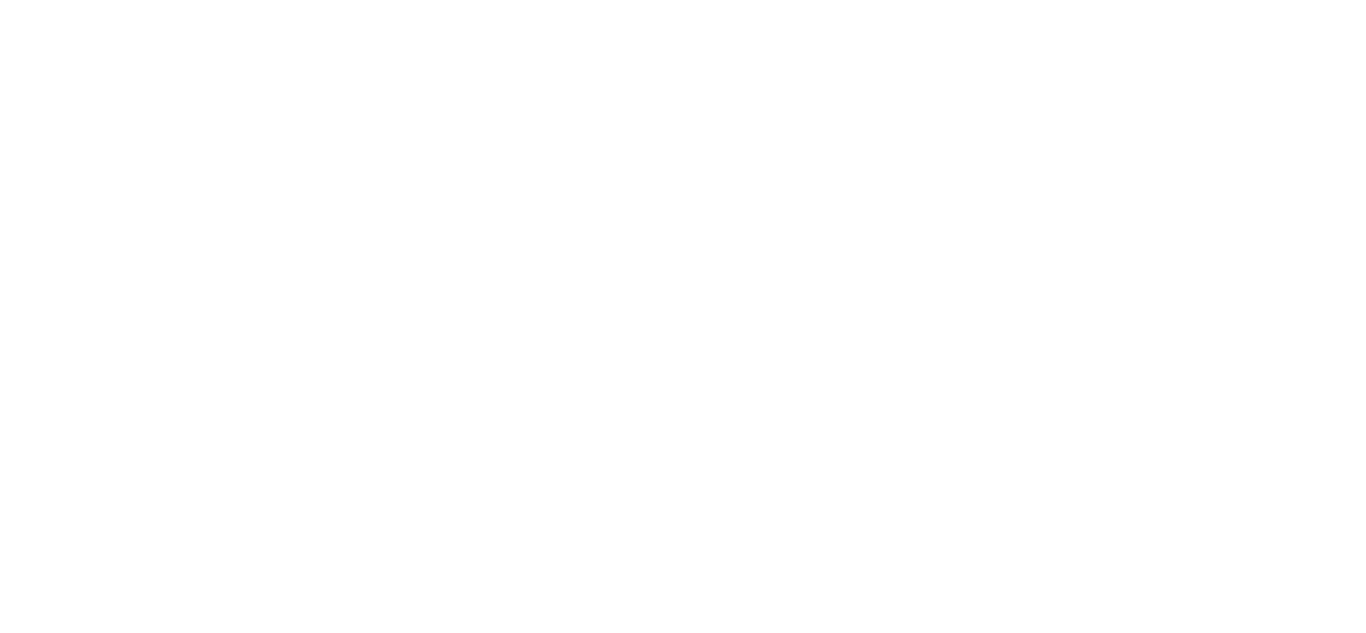 select on "MY" 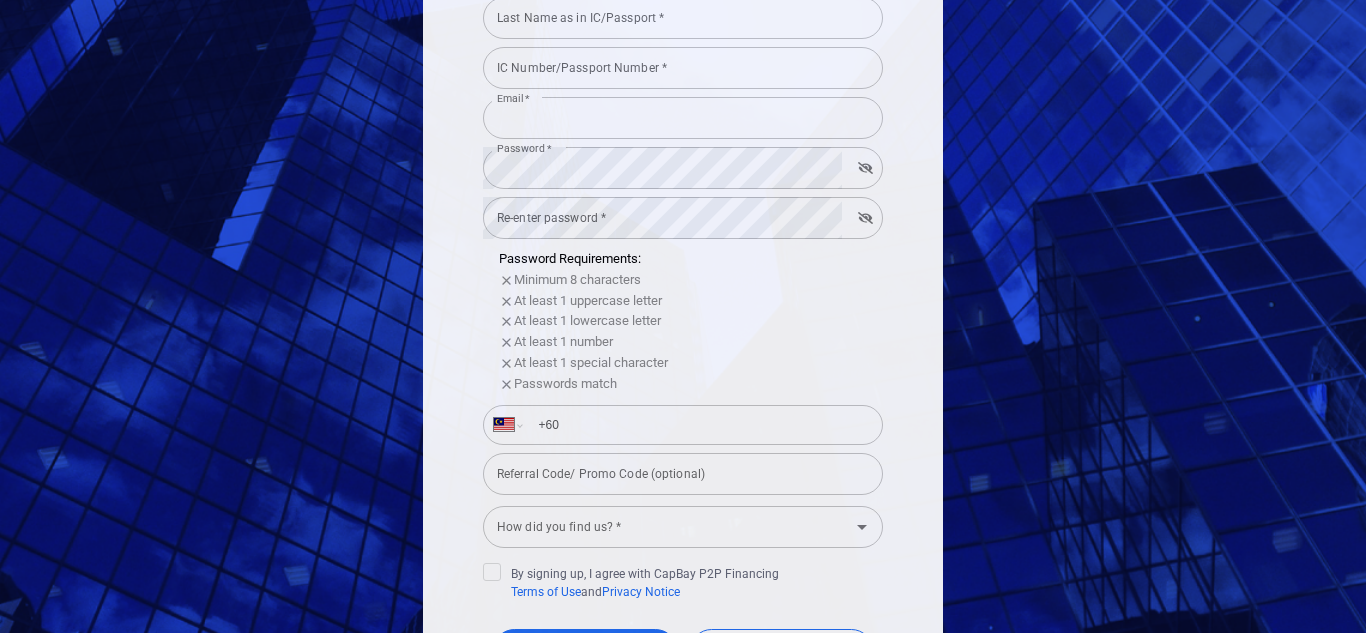 scroll, scrollTop: 475, scrollLeft: 0, axis: vertical 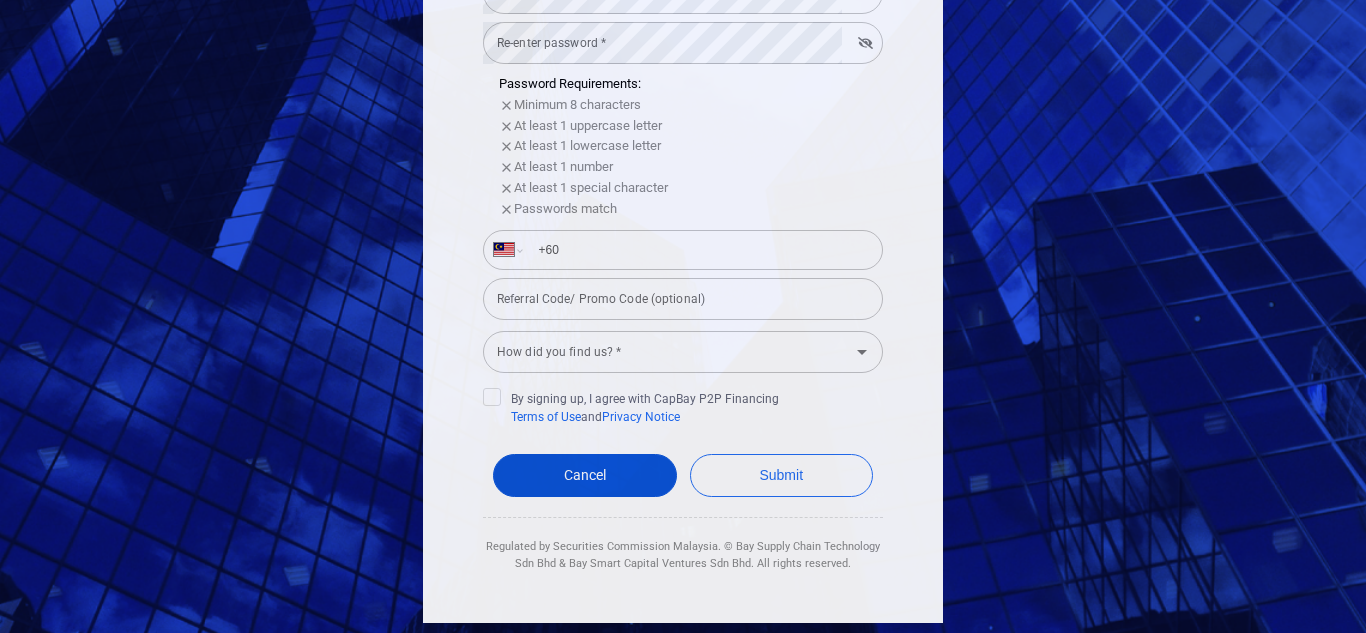 type on "[PHONE]" 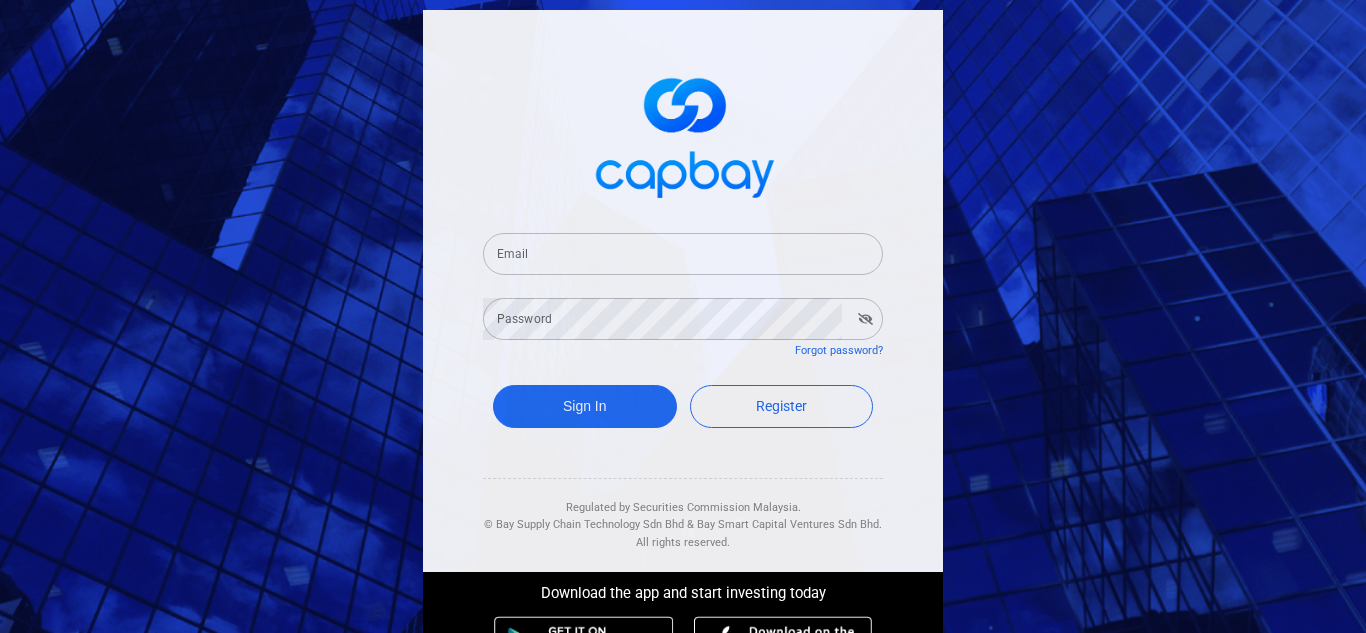 type on "[PHONE]" 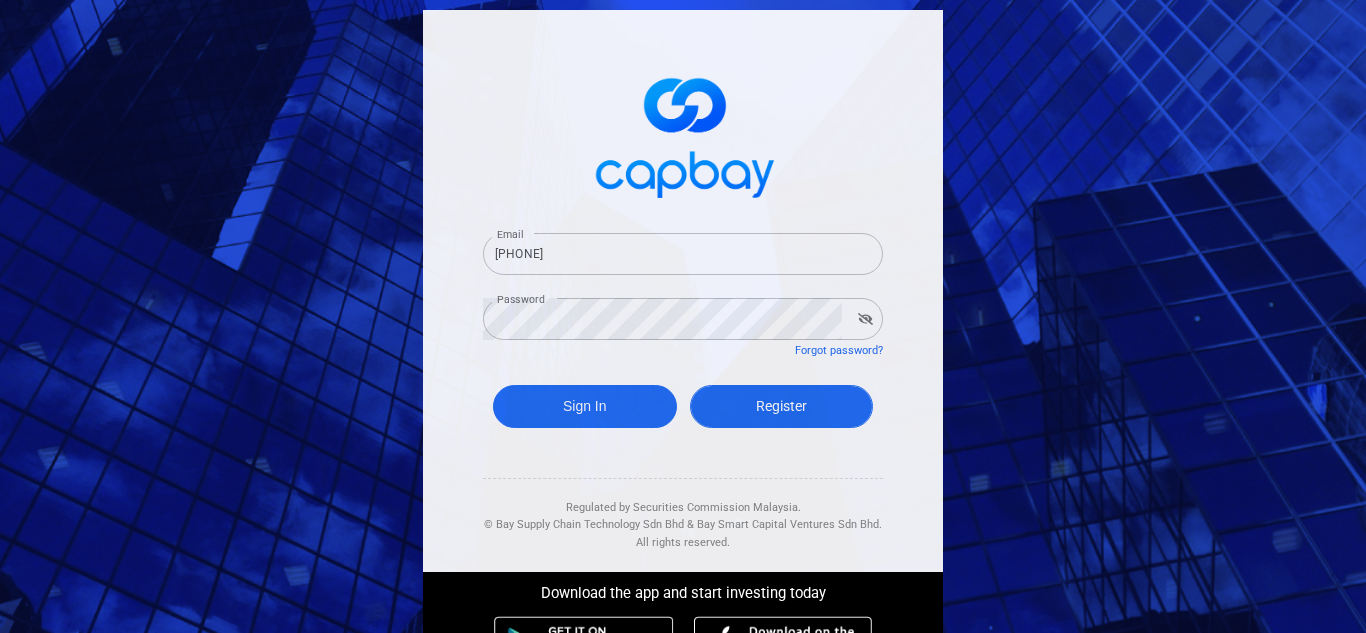 click on "Register" at bounding box center [781, 406] 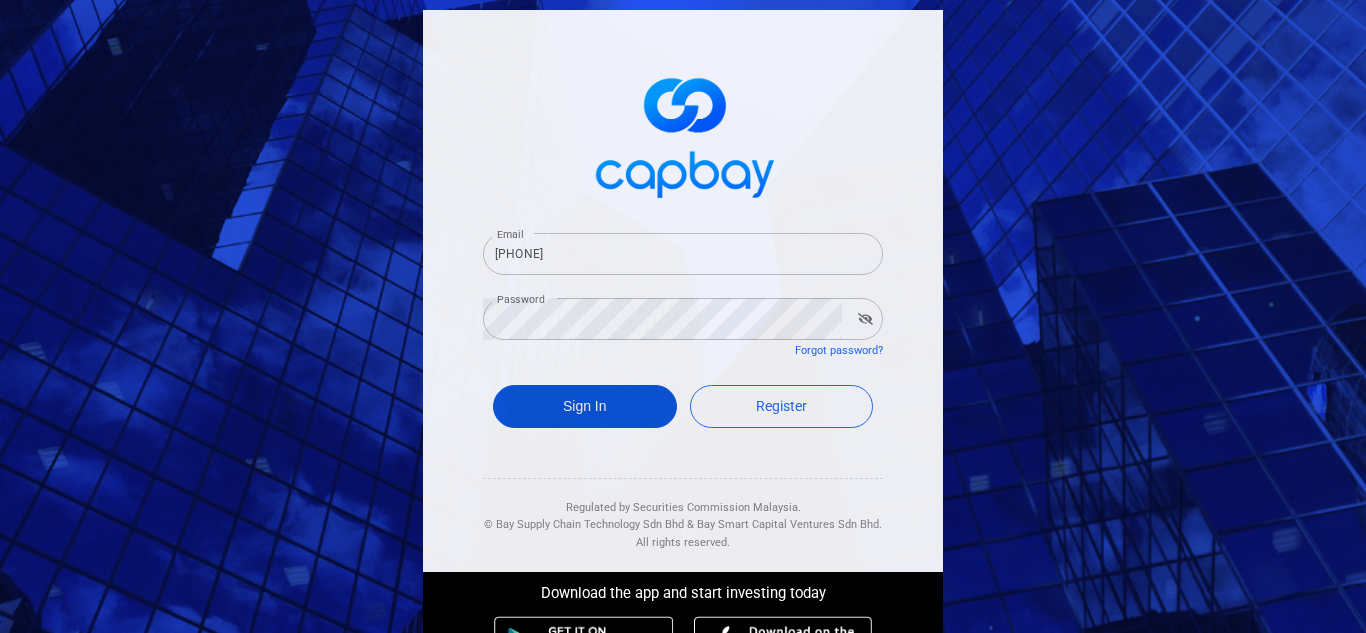 click on "Sign In" at bounding box center (585, 406) 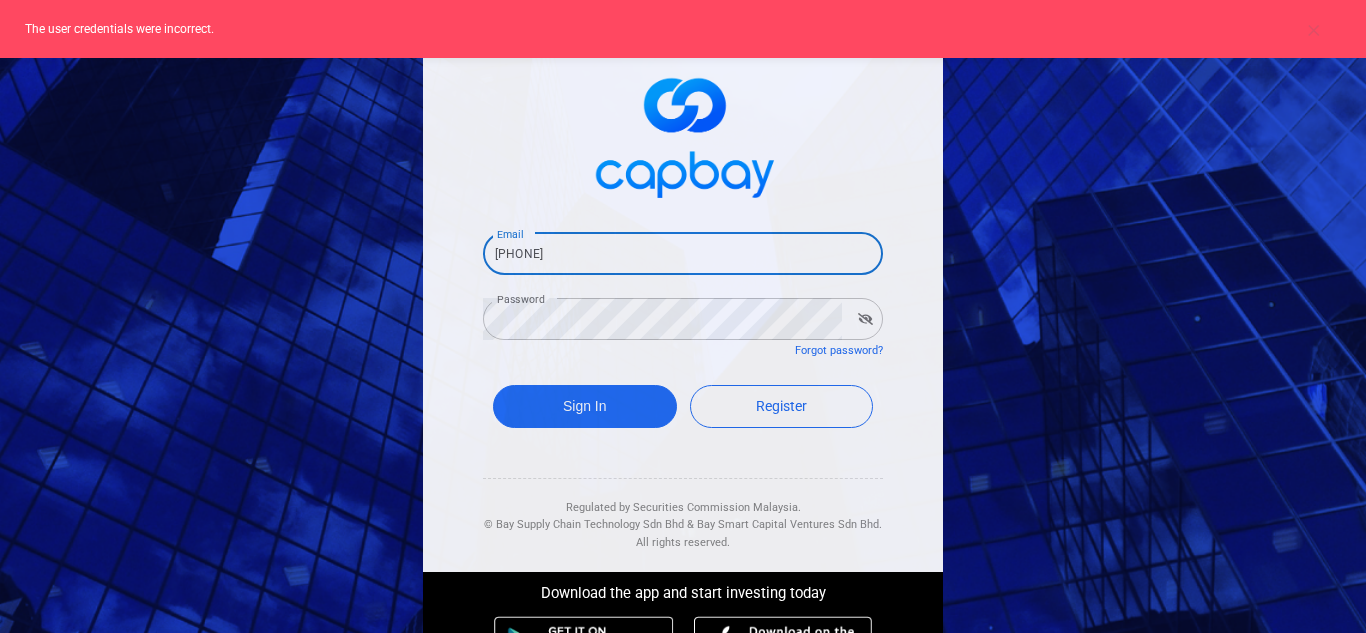 click on "[NUMBER]" at bounding box center (683, 254) 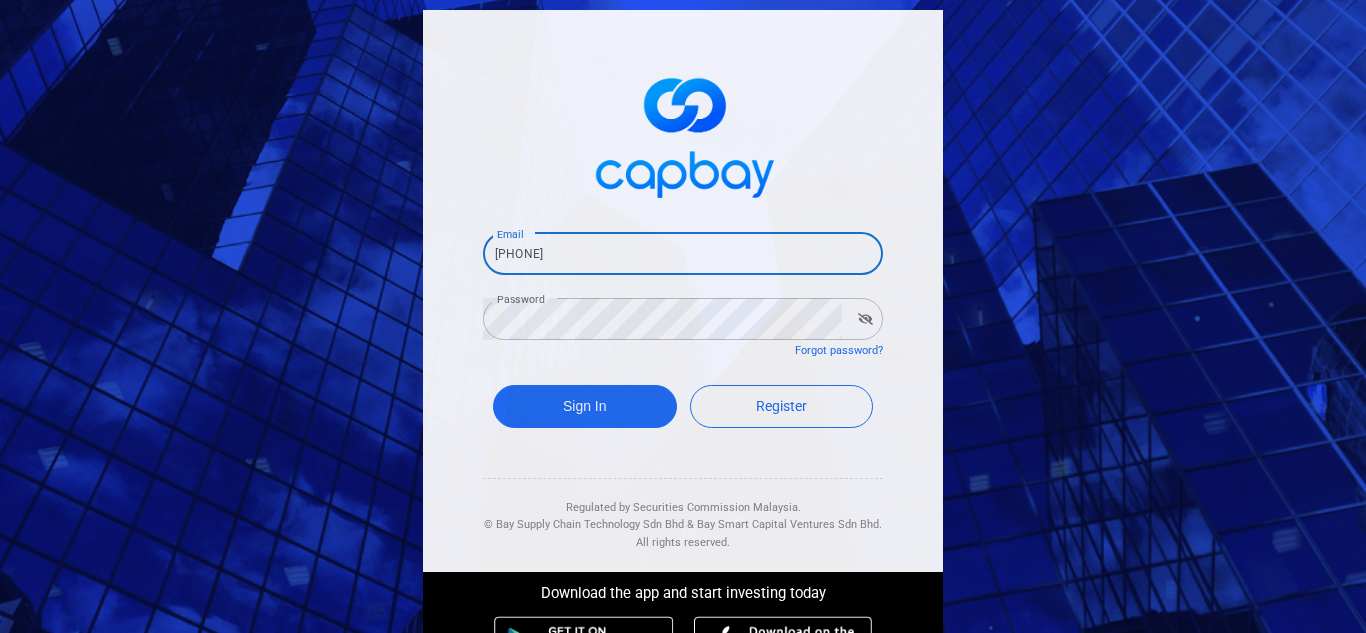 drag, startPoint x: 553, startPoint y: 259, endPoint x: 398, endPoint y: 259, distance: 155 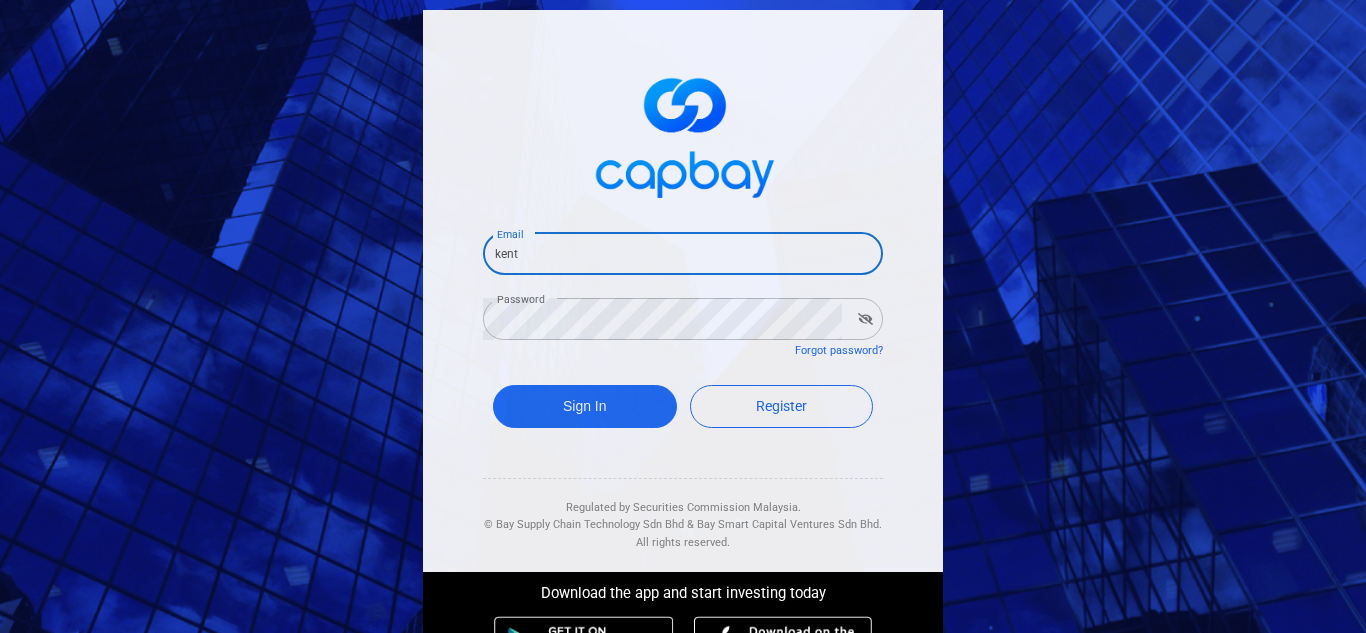 type on "[EMAIL]" 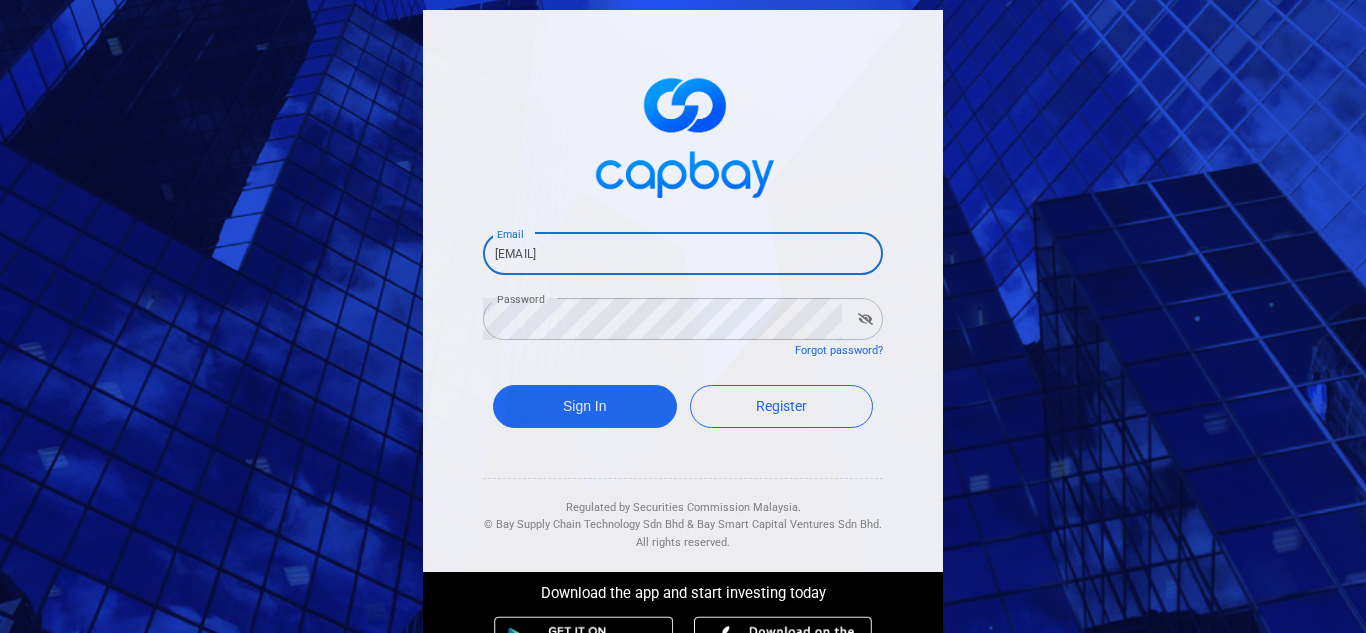 click 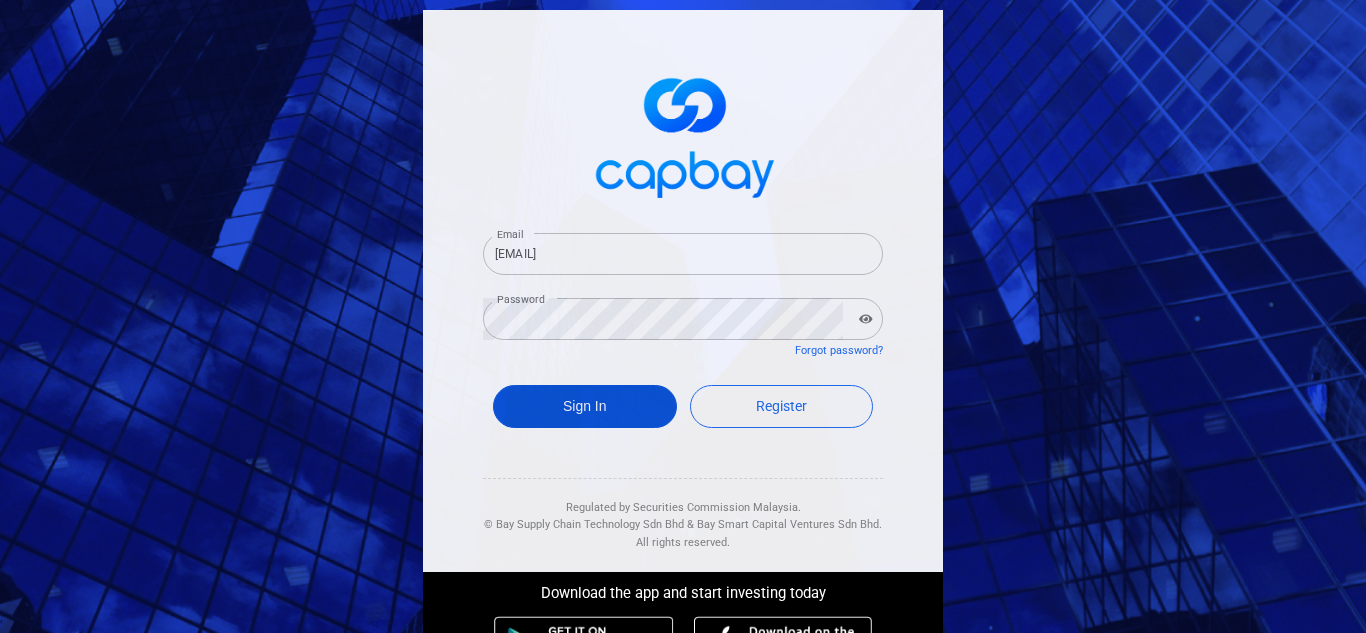 click on "Sign In" at bounding box center [585, 406] 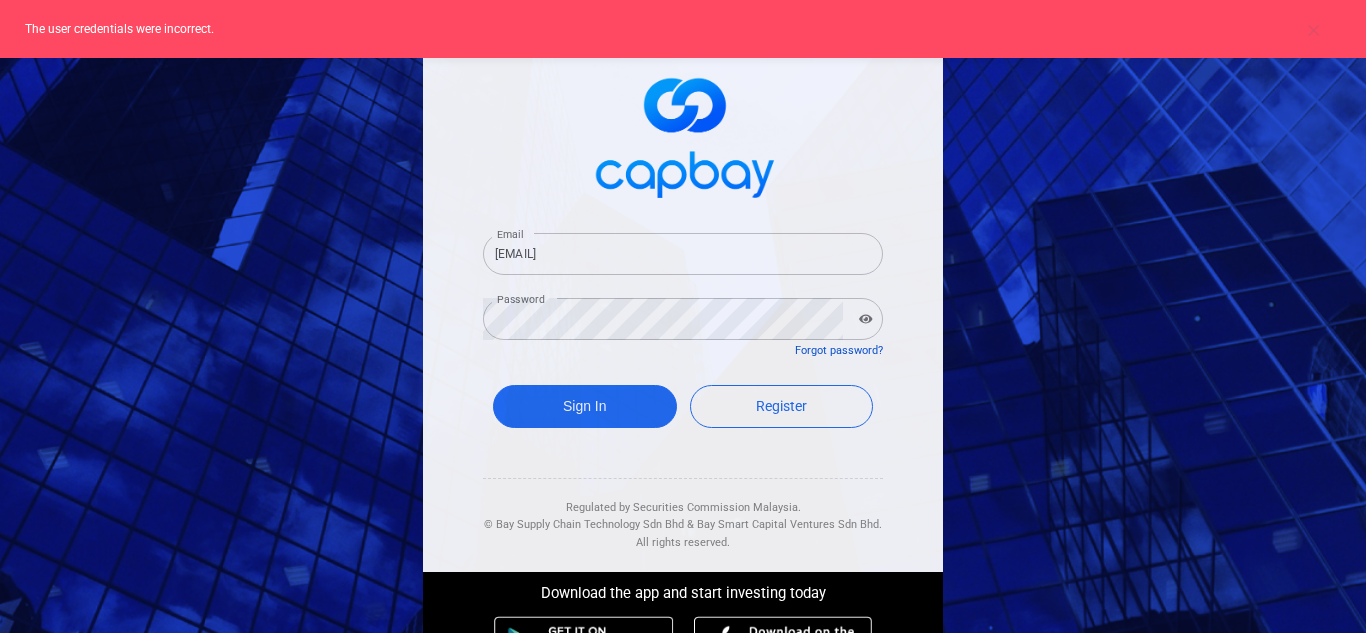 click on "Forgot password?" at bounding box center (839, 350) 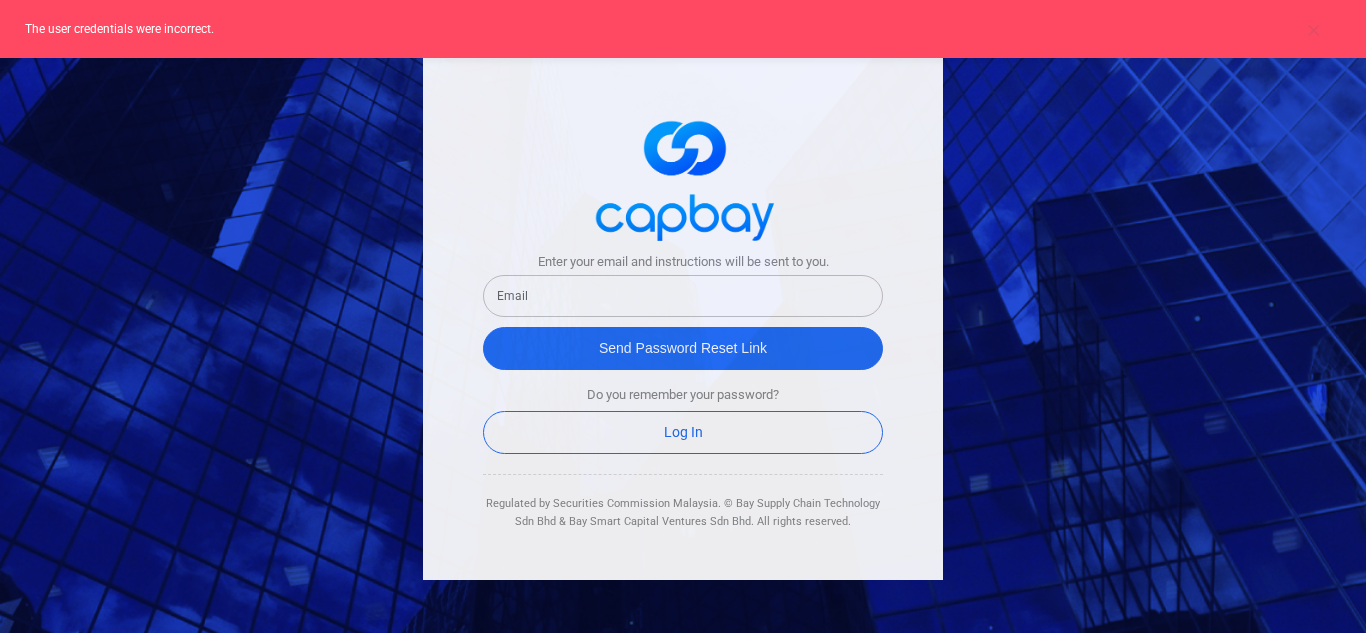 click at bounding box center [683, 296] 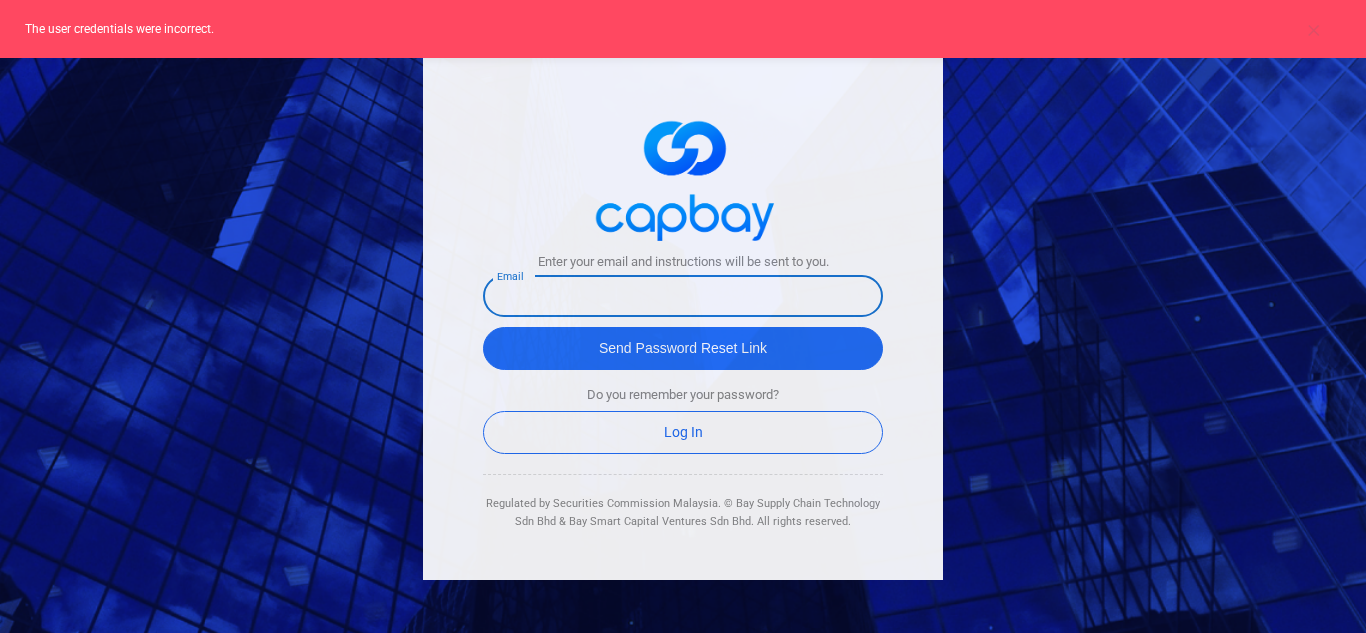 type on "[EMAIL]" 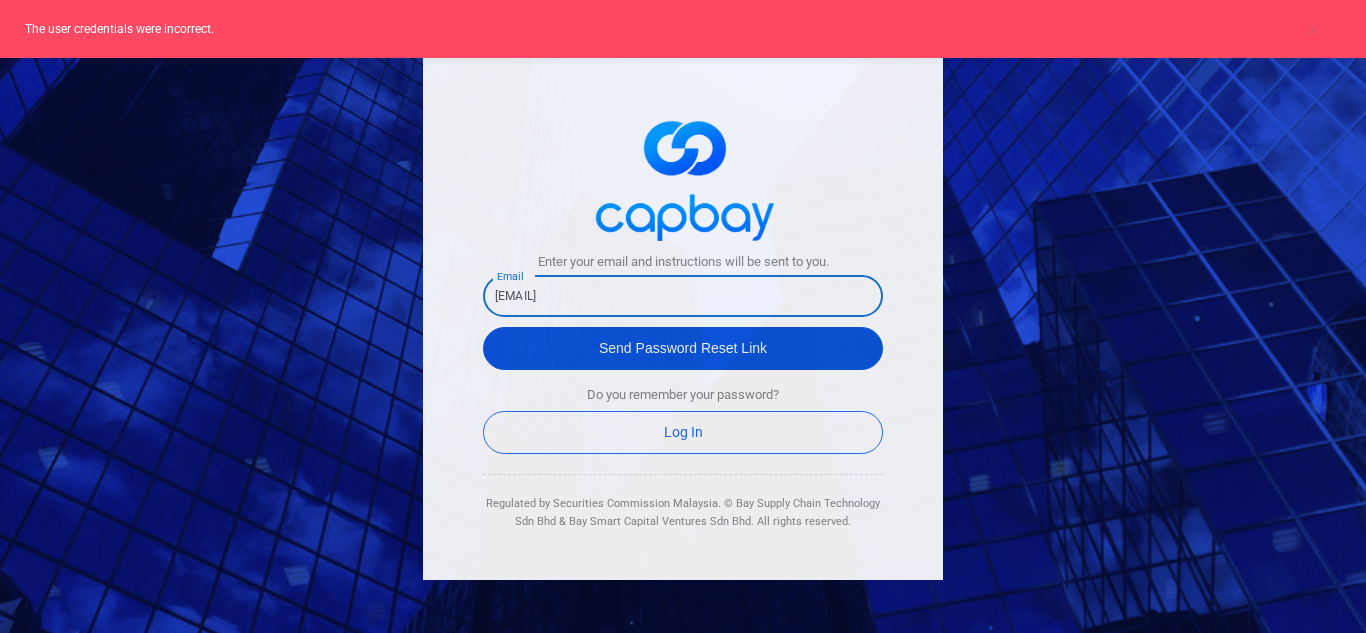 click on "Send Password Reset Link" at bounding box center [683, 348] 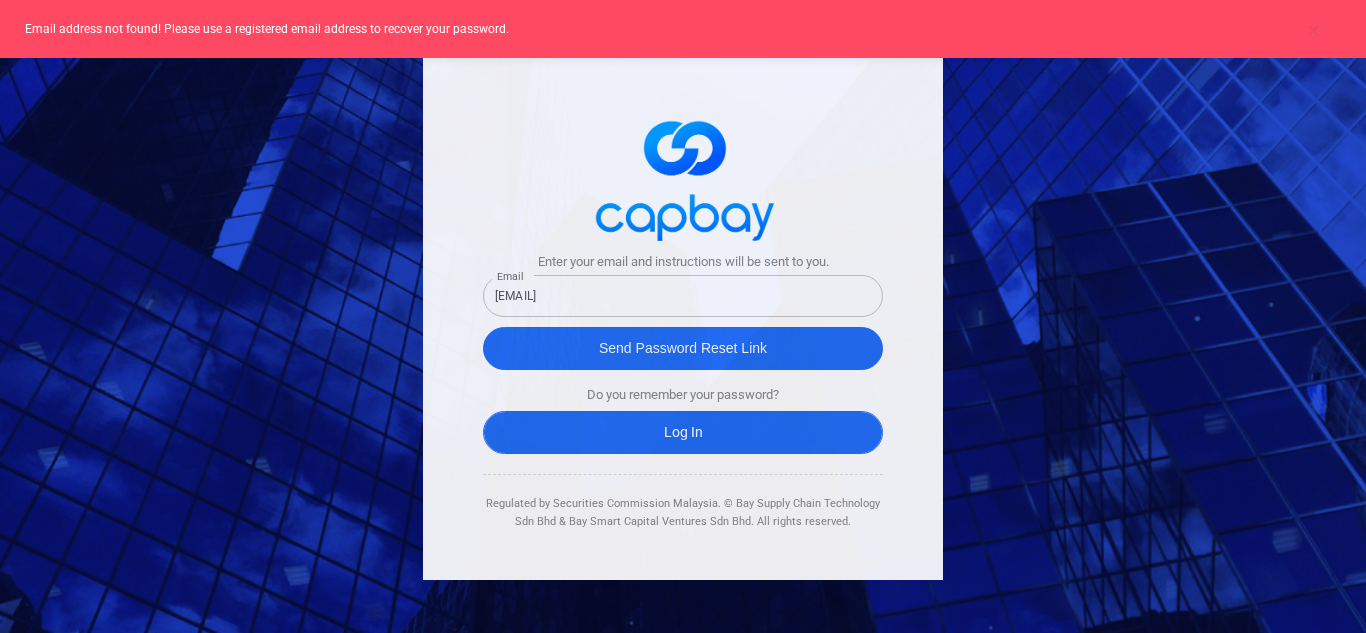 click on "Log In" at bounding box center [683, 432] 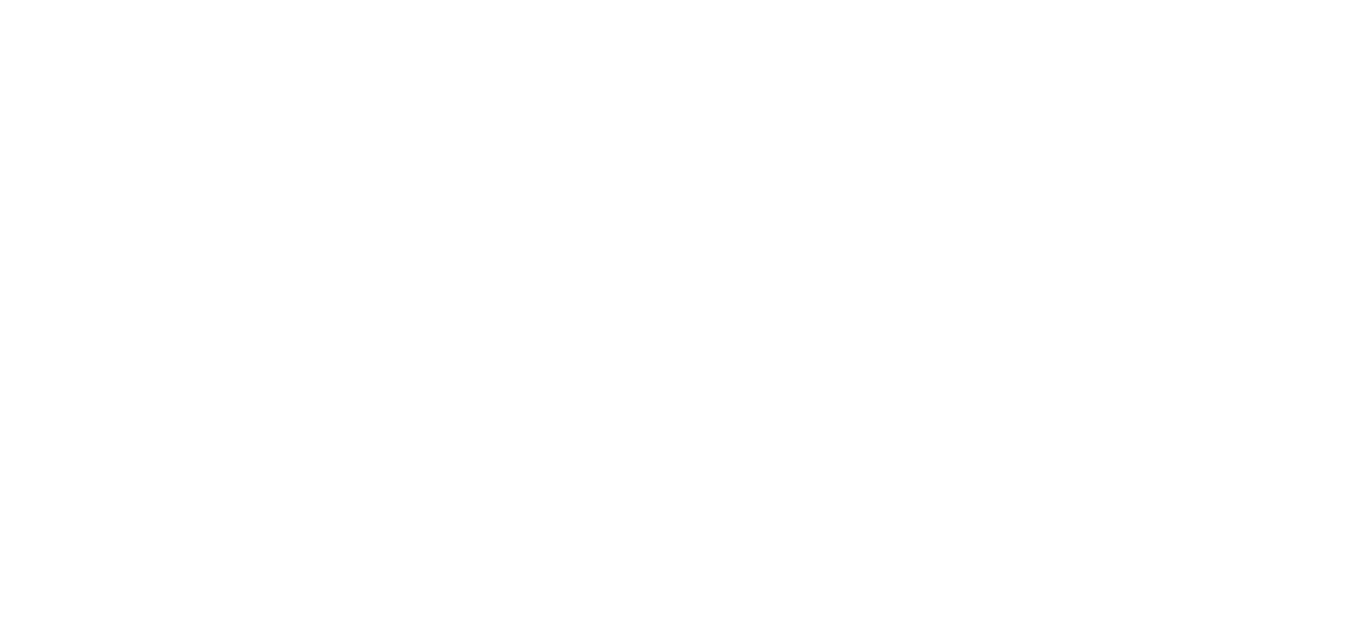 scroll, scrollTop: 0, scrollLeft: 0, axis: both 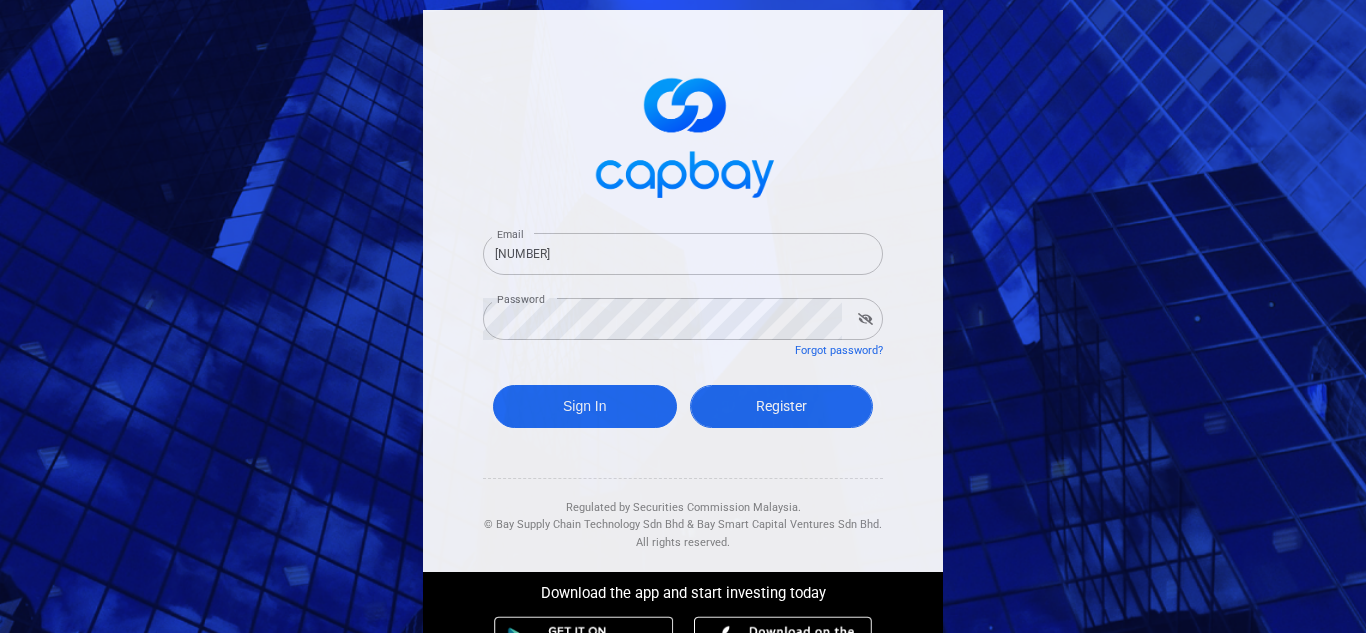 click on "Register" at bounding box center [782, 406] 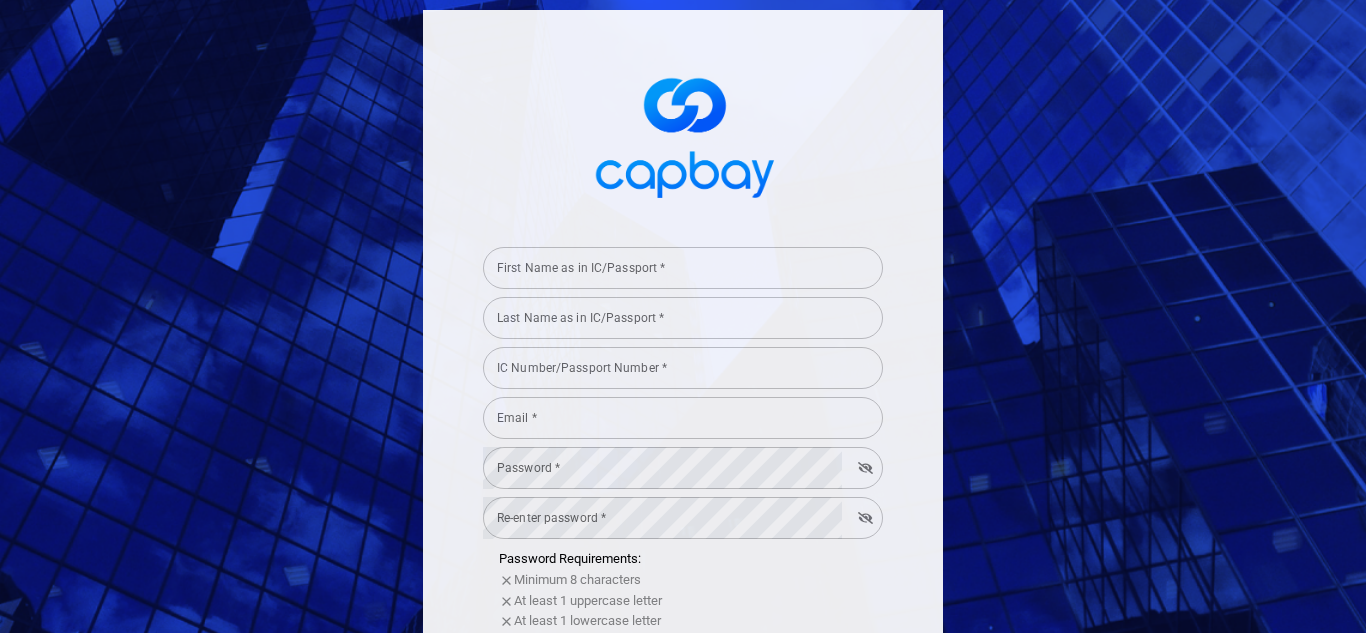type on "[NUMBER]" 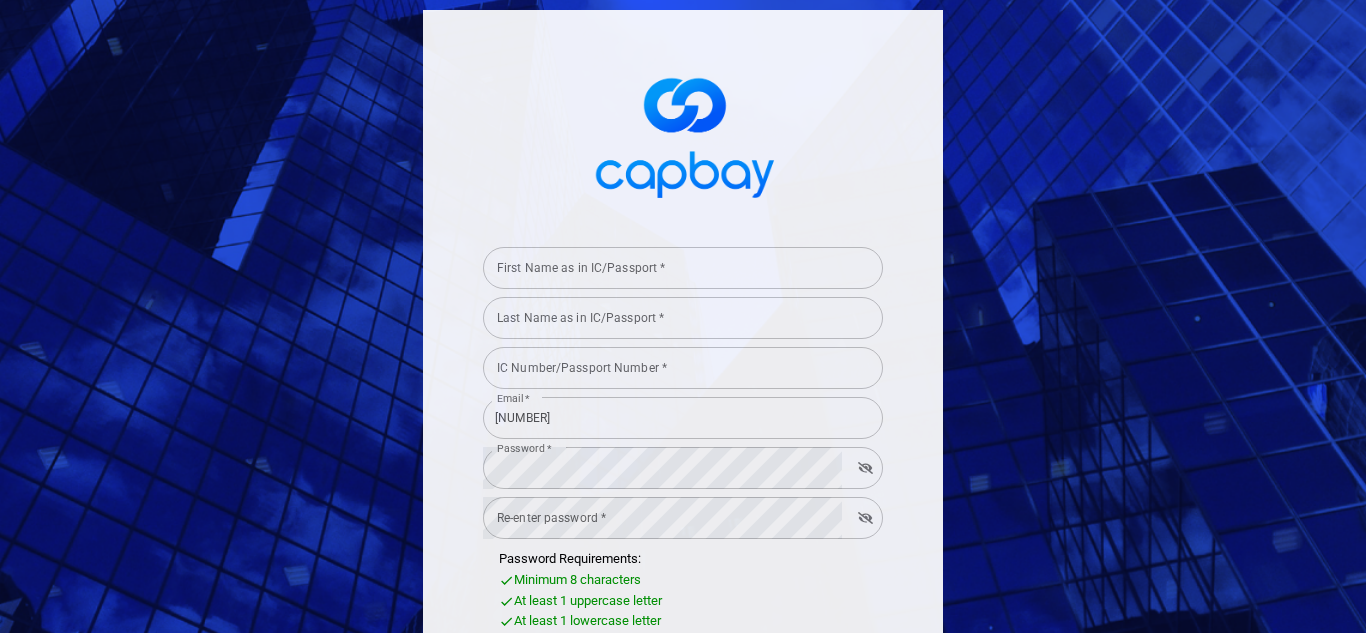 click on "First Name as in IC/Passport *" at bounding box center [683, 268] 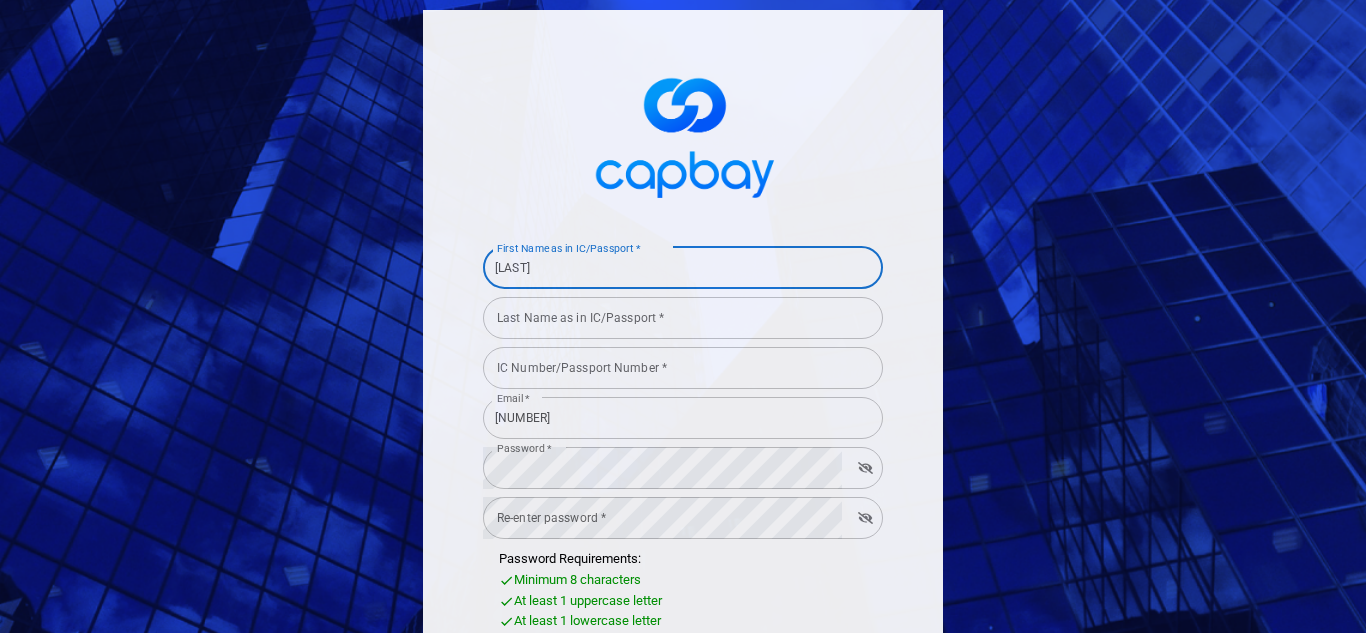 drag, startPoint x: 639, startPoint y: 276, endPoint x: 397, endPoint y: 265, distance: 242.24988 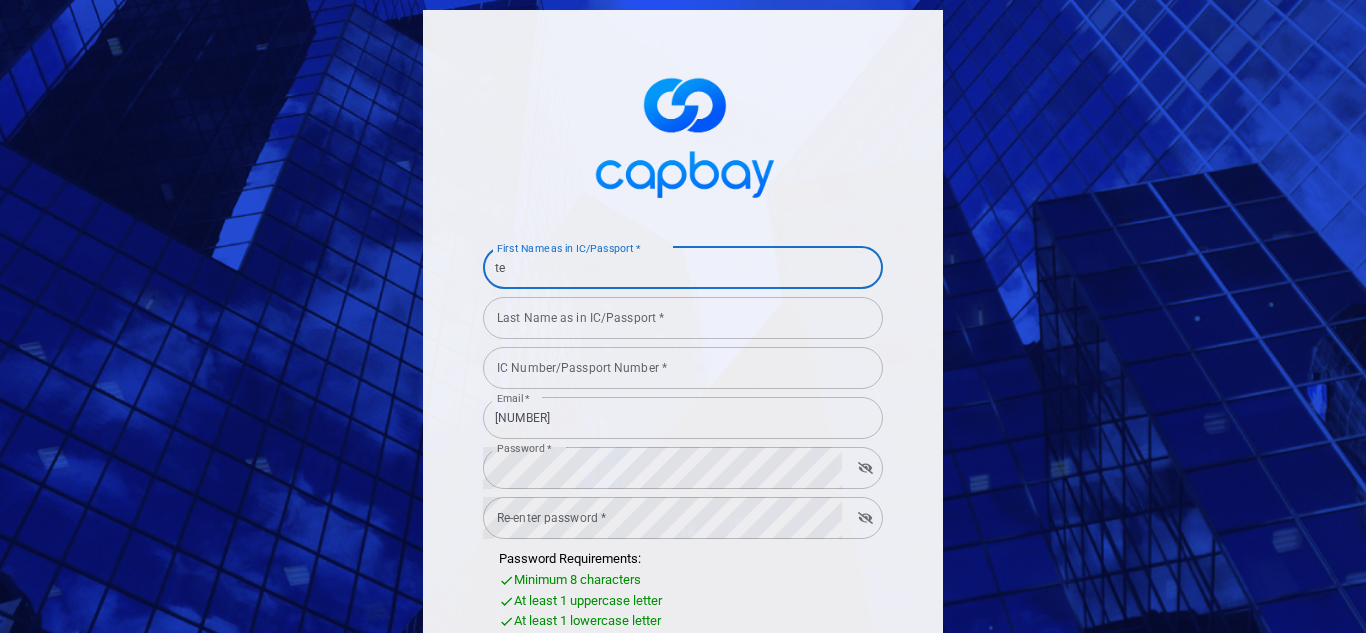 type on "t" 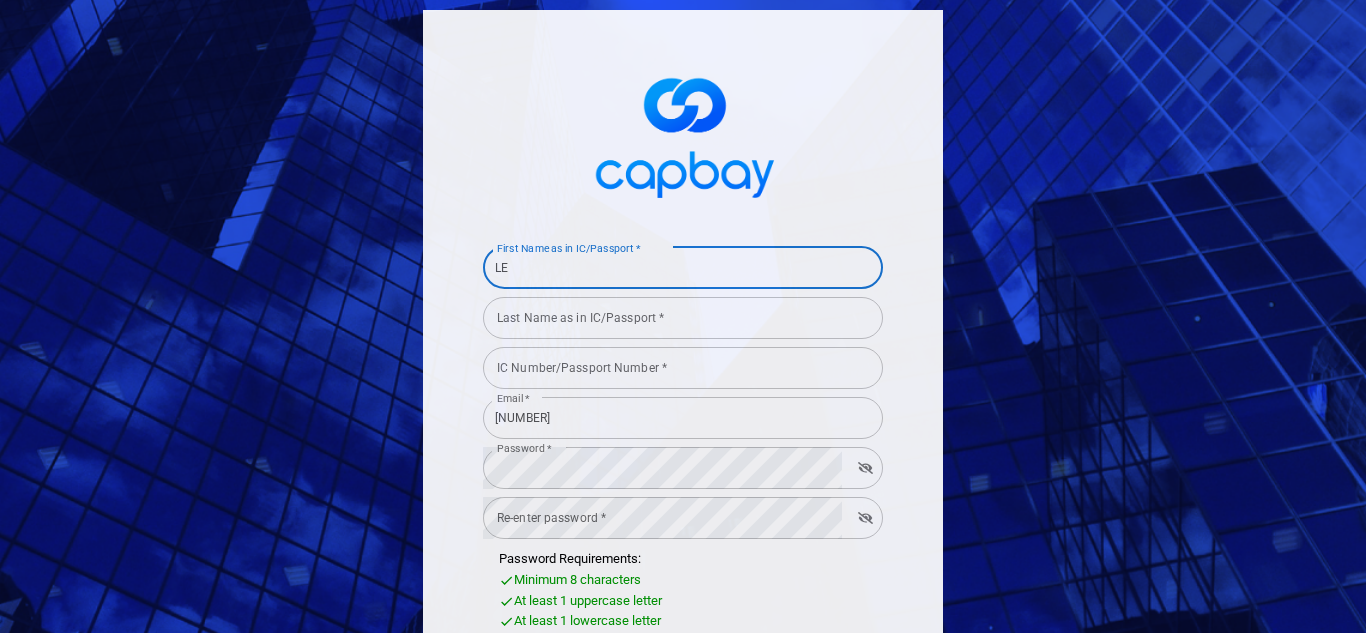 type on "[LAST]" 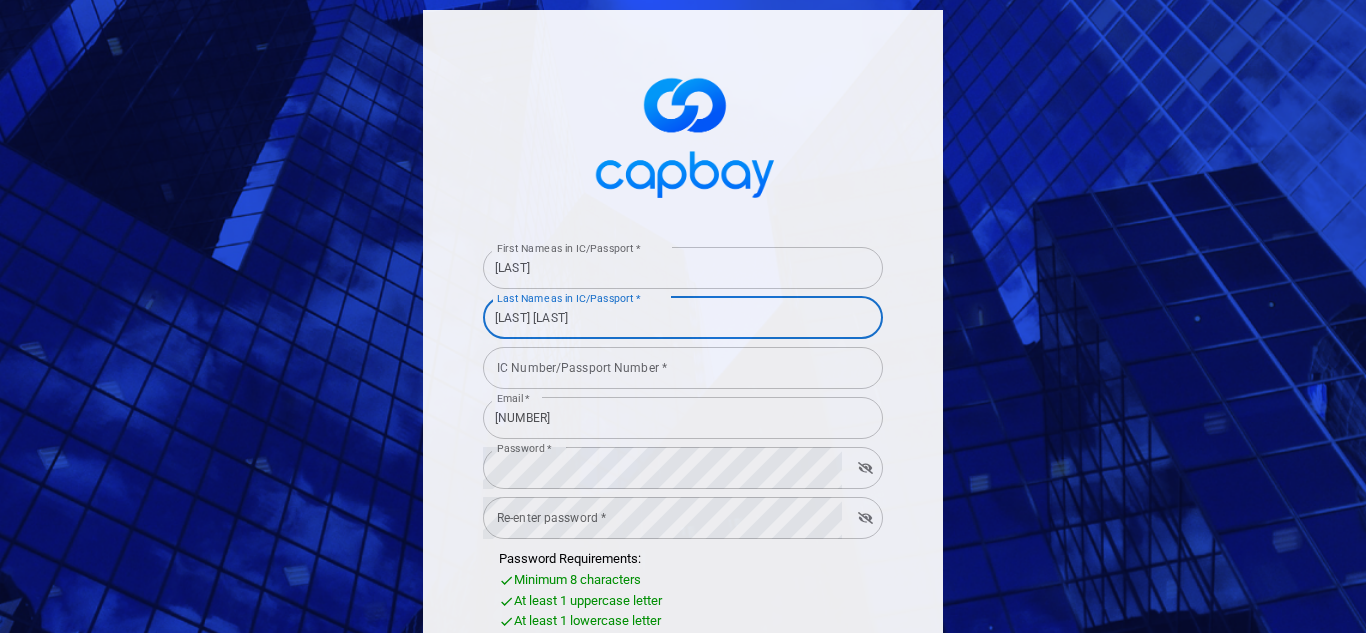 type on "[LAST] [LAST]" 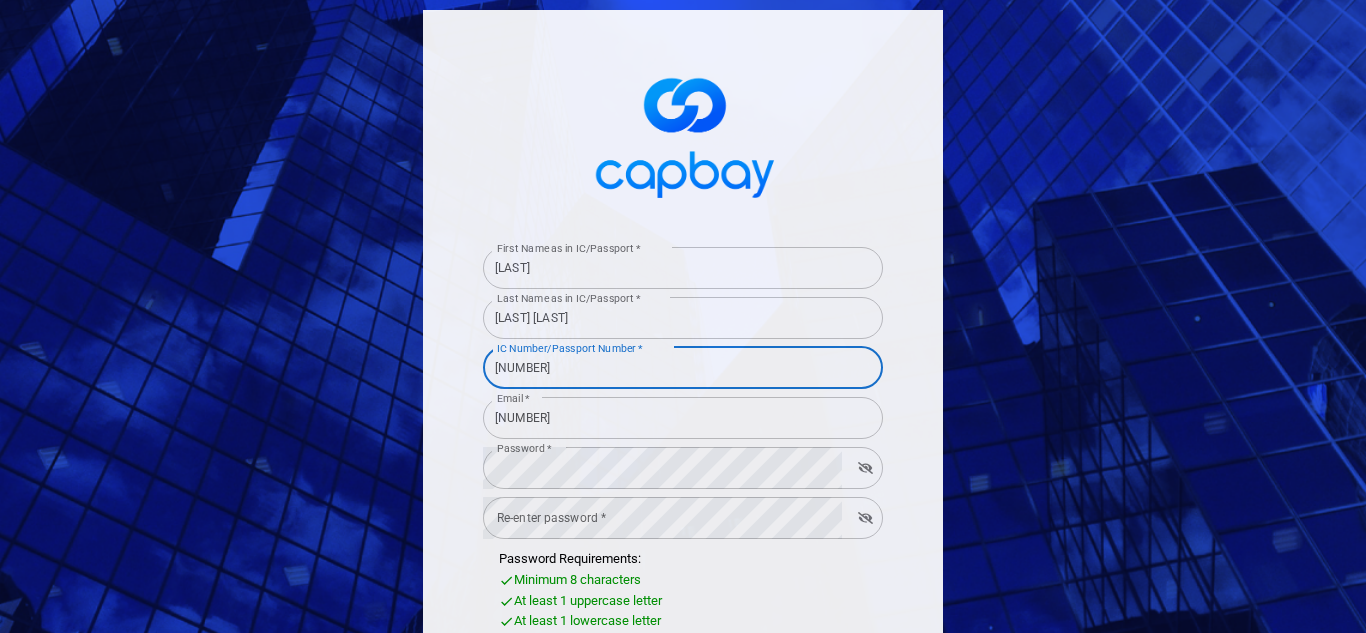 type on "[NUMBER]" 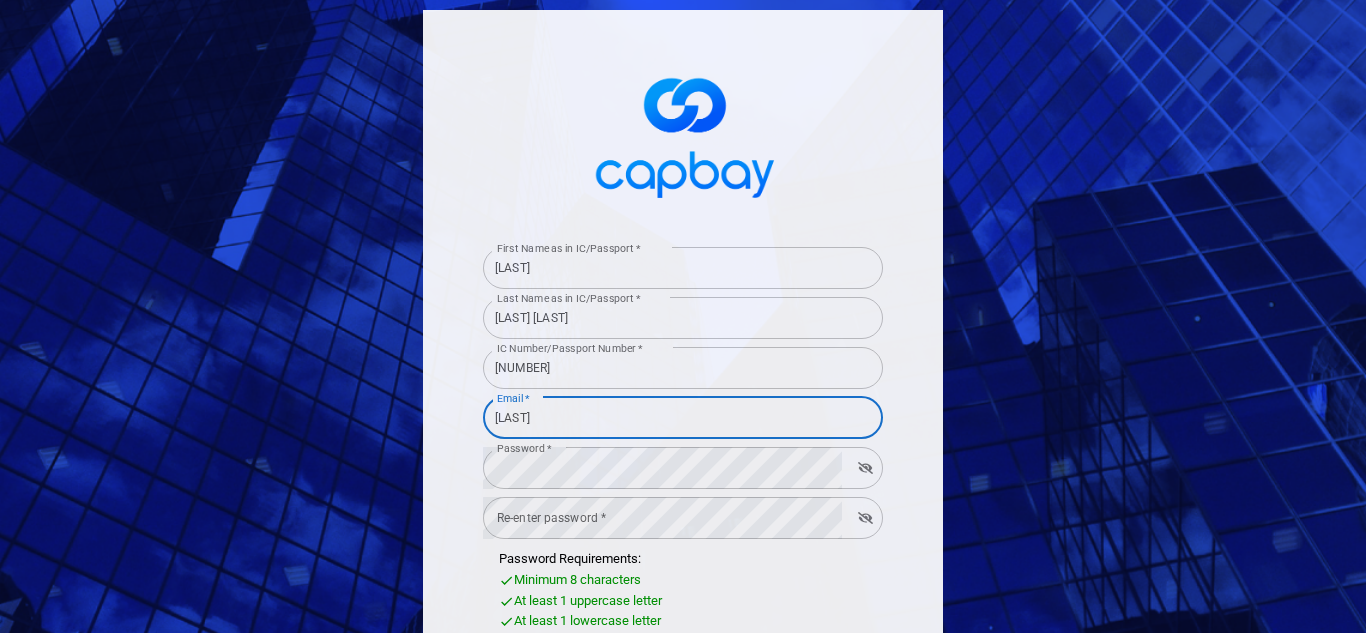 type on "[EMAIL]" 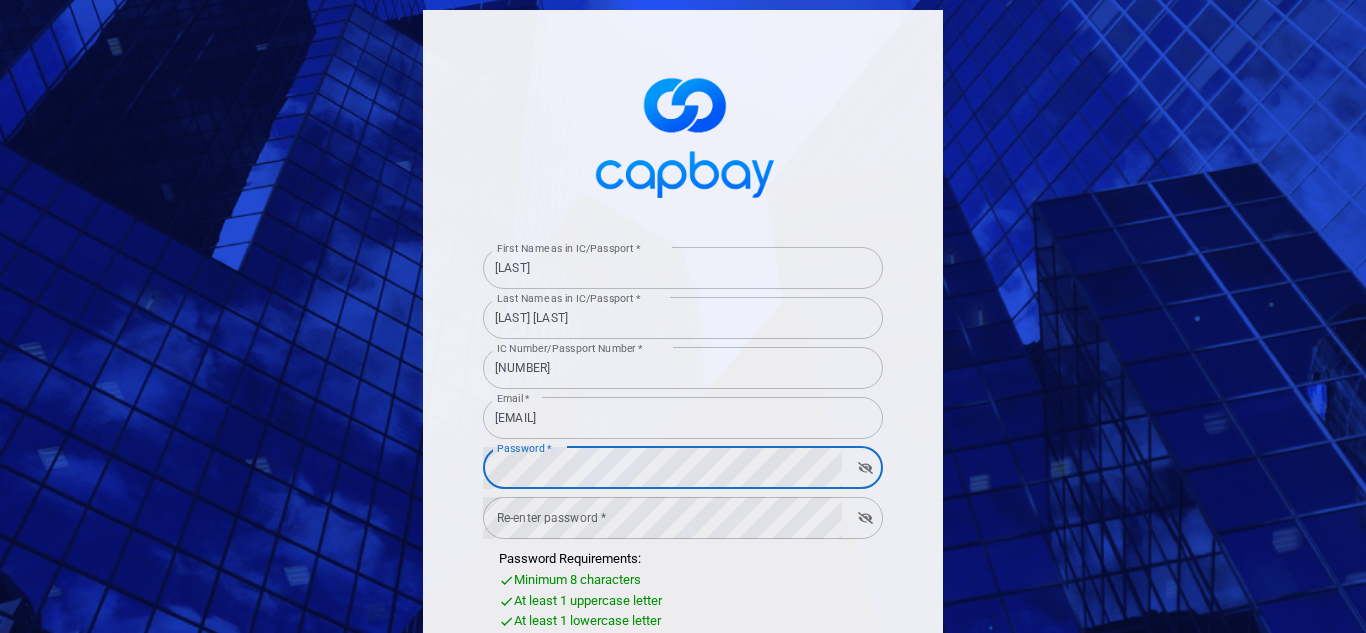 click on "First Name as in IC/Passport * [NAME] First Name as in IC/Passport * Last Name as in IC/Passport * [LAST] [LAST] Last Name as in IC/Passport * IC Number/Passport Number * [NUMBER] IC Number/Passport Number * [EMAIL] * [EMAIL] * Password * Password * Re-enter password * Re-enter password * Password Requirements: Minimum 8 characters At least 1 uppercase letter At least 1 lowercase letter At least 1 number At least 1 special character Passwords match International Afghanistan Åland Islands Albania Algeria American Samoa Andorra Angola Anguilla Antigua and Barbuda Argentina Armenia Aruba Ascension Island Australia Austria Azerbaijan Bahamas Bahrain Bangladesh Barbados Belarus Belgium Belize Benin Bermuda Bhutan Bolivia Bonaire, Sint Eustatius and Saba Bosnia and Herzegovina Botswana Brazil British Indian Ocean Territory Brunei Darussalam Bulgaria Burkina Faso Burma Burundi Cambodia Cameroon Canada Cape Verde Cayman Islands Central African Republic Chad Chile China Christmas Island Cocos (Keeling) Islands Colombia Comoros" at bounding box center (683, 554) 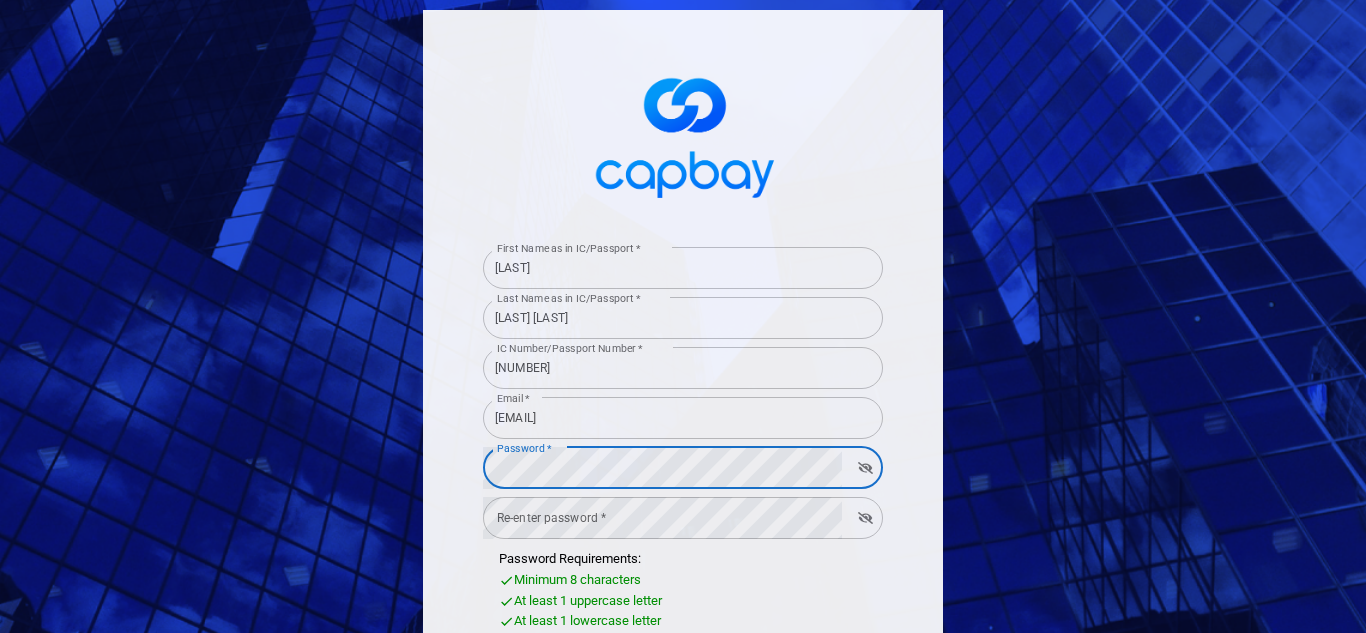 click on "Re-enter password * Re-enter password *" at bounding box center (683, 516) 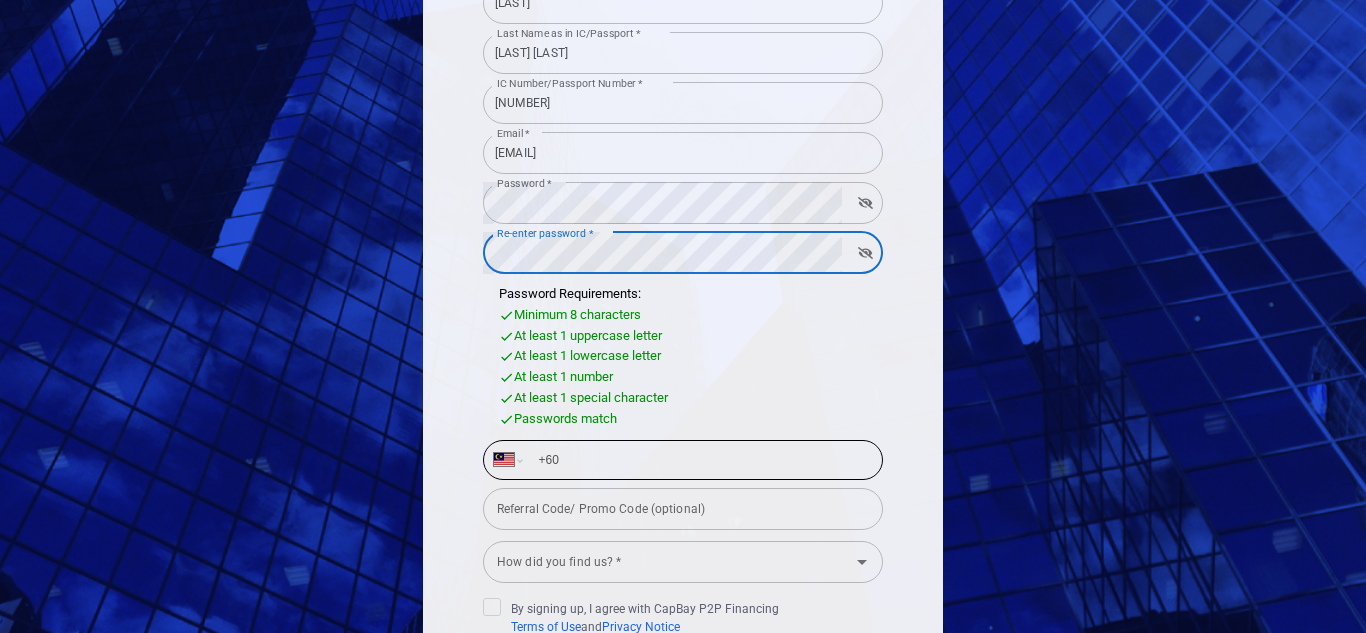 scroll, scrollTop: 300, scrollLeft: 0, axis: vertical 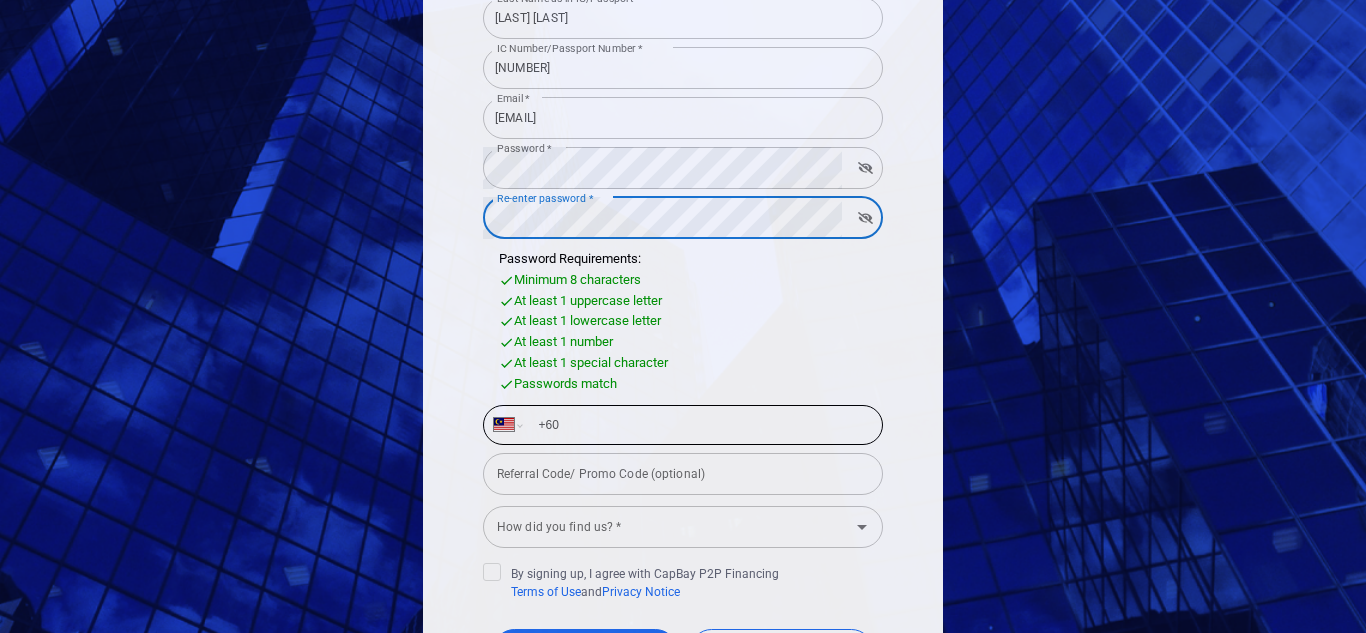 click on "+60" at bounding box center [699, 425] 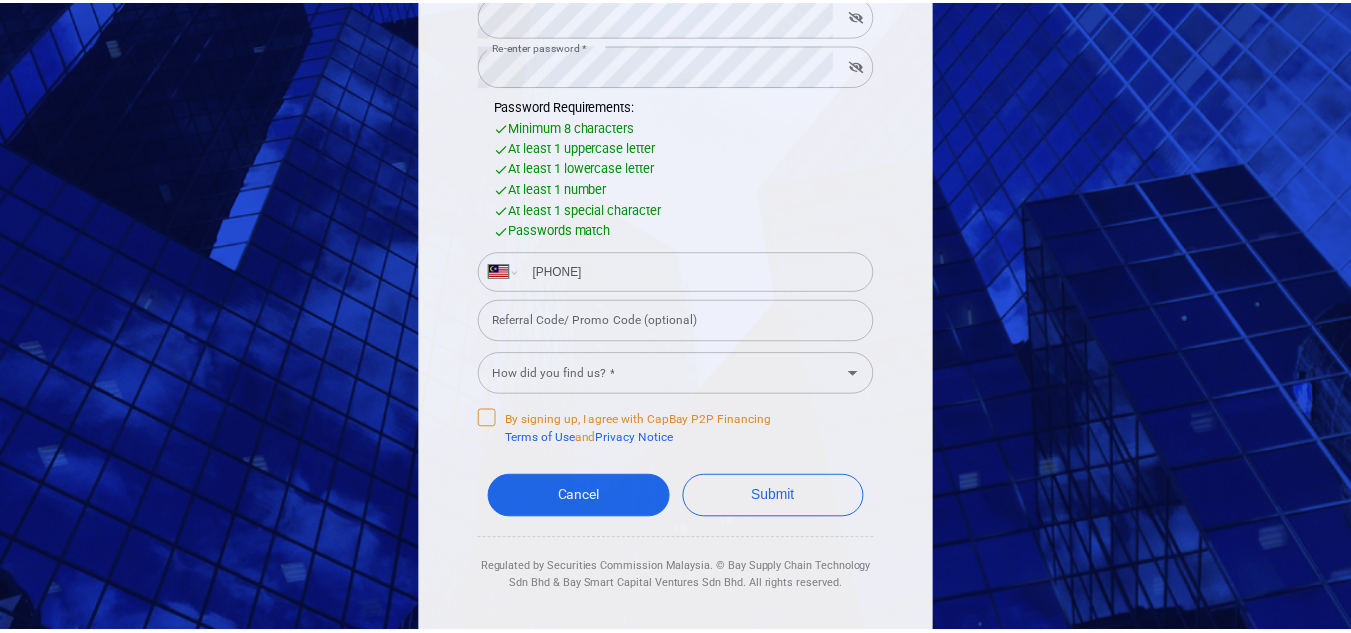 scroll, scrollTop: 475, scrollLeft: 0, axis: vertical 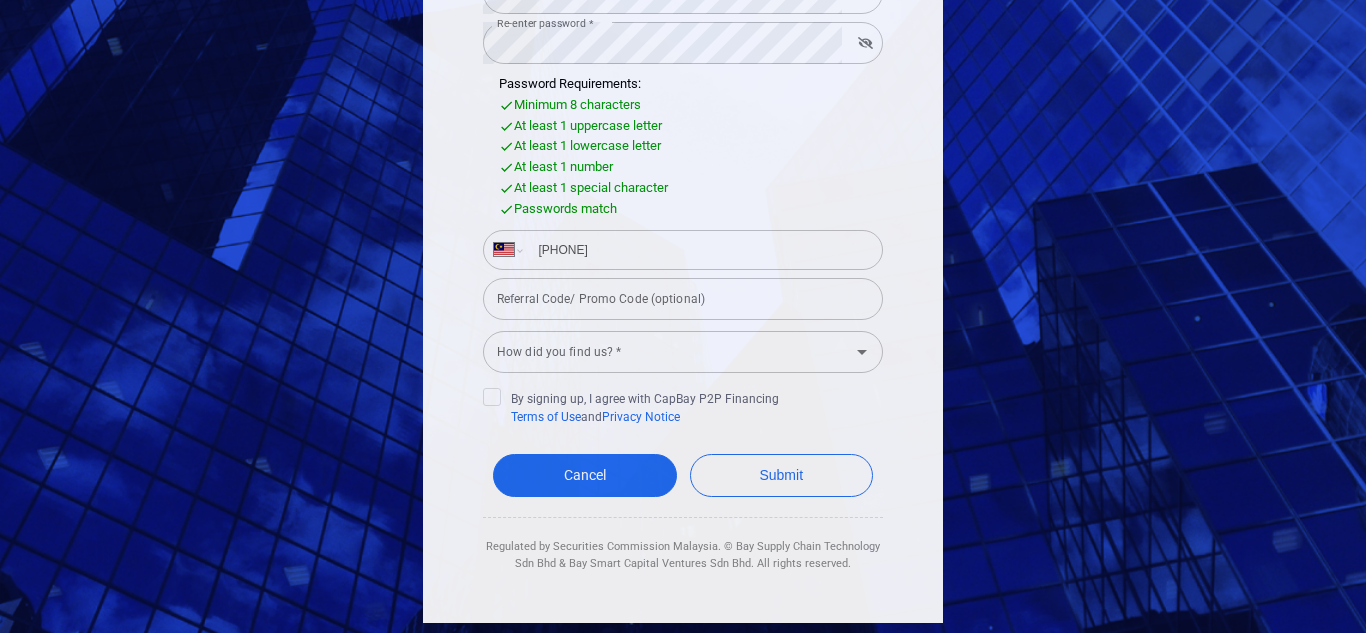 type on "[PHONE]" 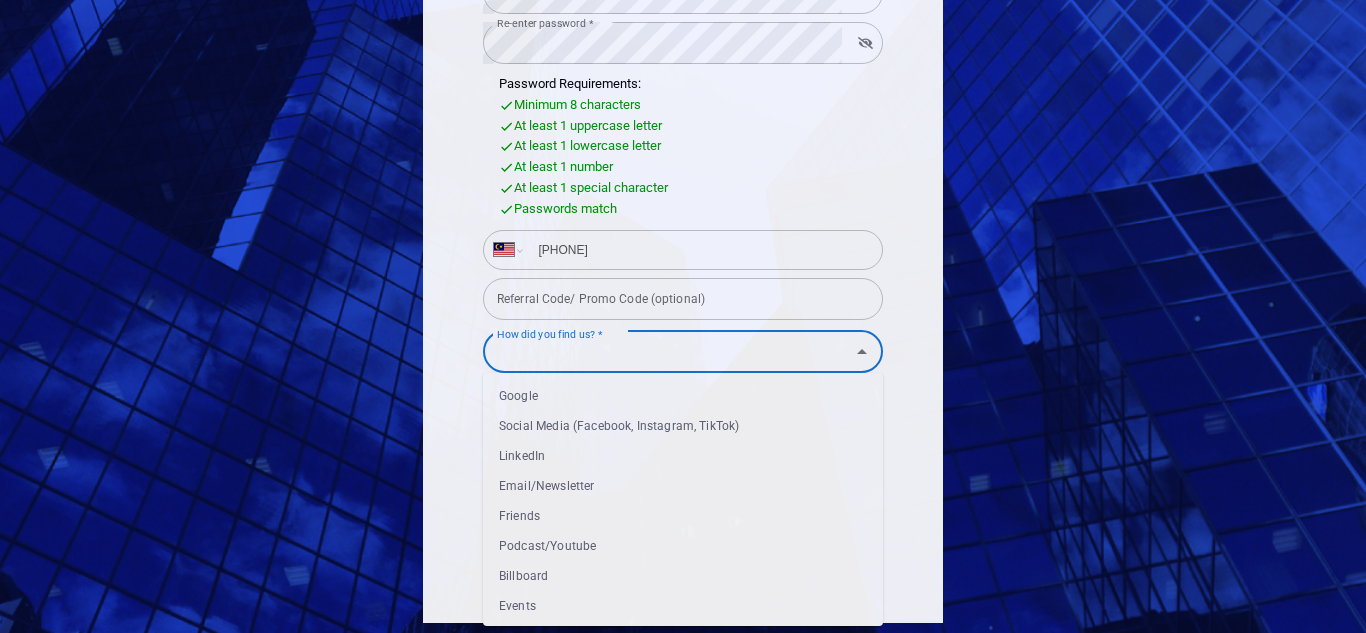click on "Google" at bounding box center (683, 396) 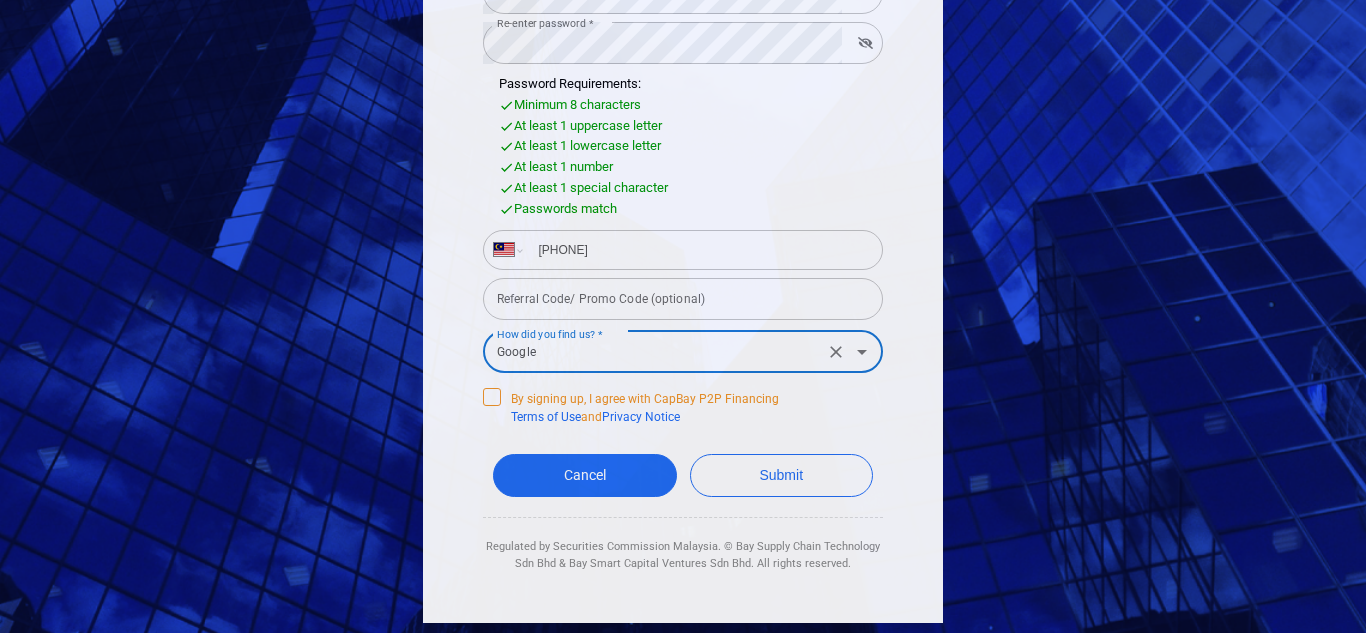 click 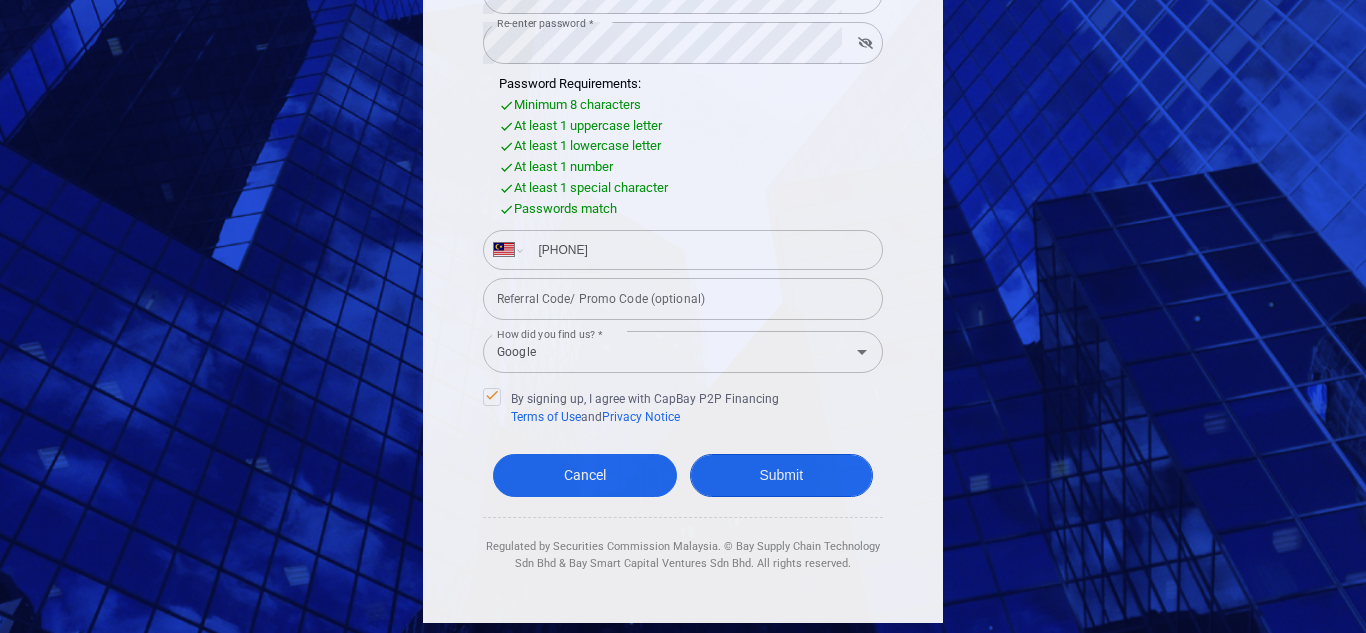 click on "Submit" at bounding box center (782, 475) 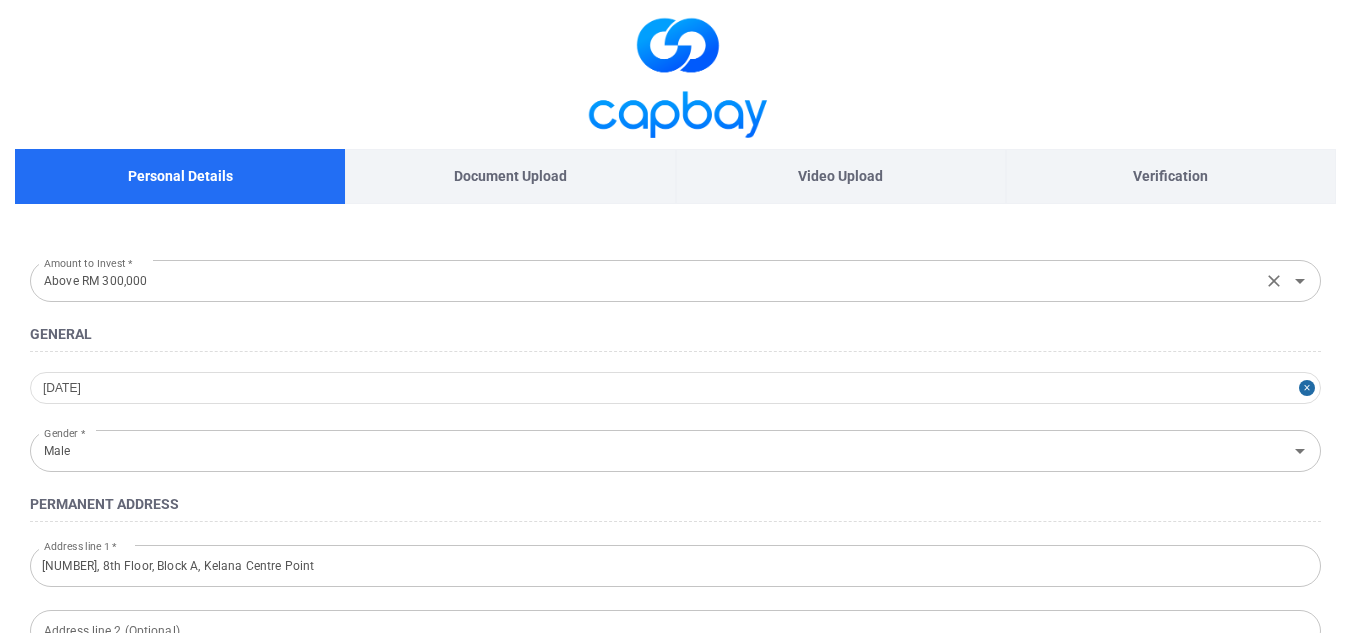 click on "Above RM 300,000" at bounding box center [646, 280] 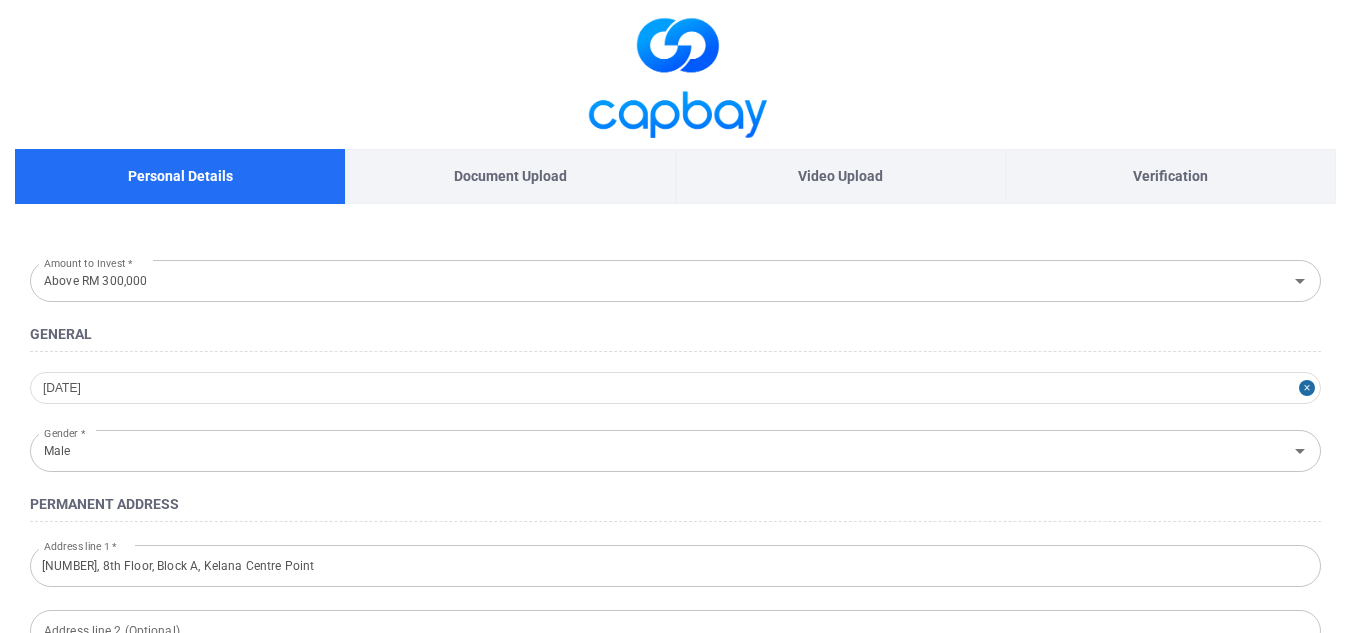 click on "Amount to Invest * Above RM 300,000 Amount to Invest * General [DATE] Gender * Male Gender * Permanent Address Address line 1 * 818, 8th Floor, Block A, Kelana Centre Point Address line 1 * Address line 2 (Optional) Address line 2 (Optional) City * [CITY] City * Postcode * [POSTCODE] Postcode * State * [STATE] State * Country * Malaysia Country * Tick if your residential address is the same as above Residential Address Address line 1 * Address line 1 * Address line 2 (Optional) Address line 2 (Optional) City * City * Postcode * Postcode * State * State * Country * Malaysia Country * Citizenship Nationality * Malaysian Nationality * Identification Type * Government Issued ID Identification Type * NRIC/ Passport Number * [PHONE] NRIC/ Passport Number * Next" at bounding box center (675, 769) 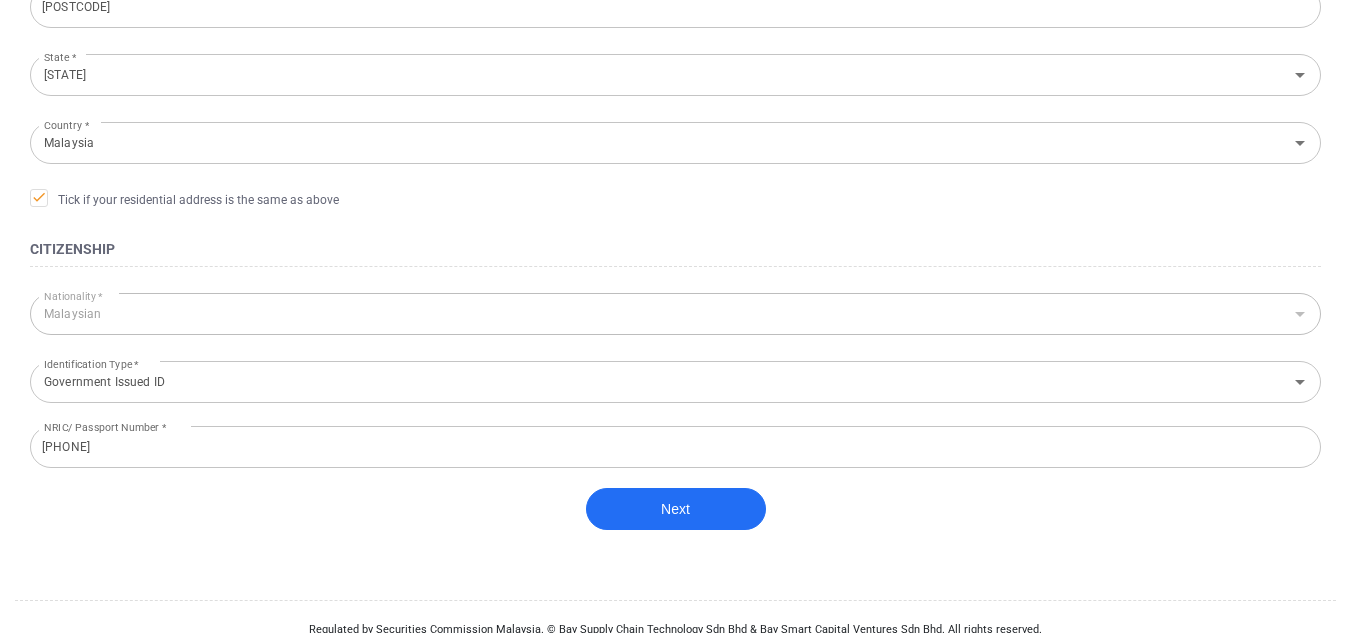 scroll, scrollTop: 780, scrollLeft: 0, axis: vertical 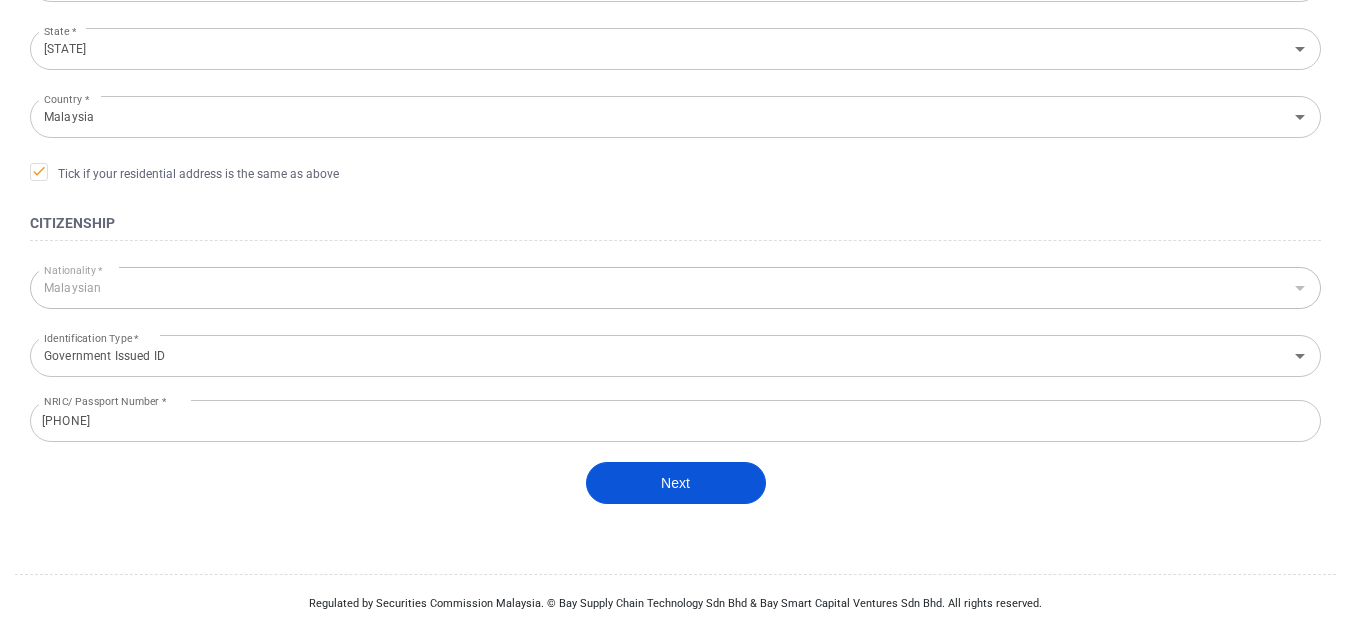 click on "Next" at bounding box center [676, 483] 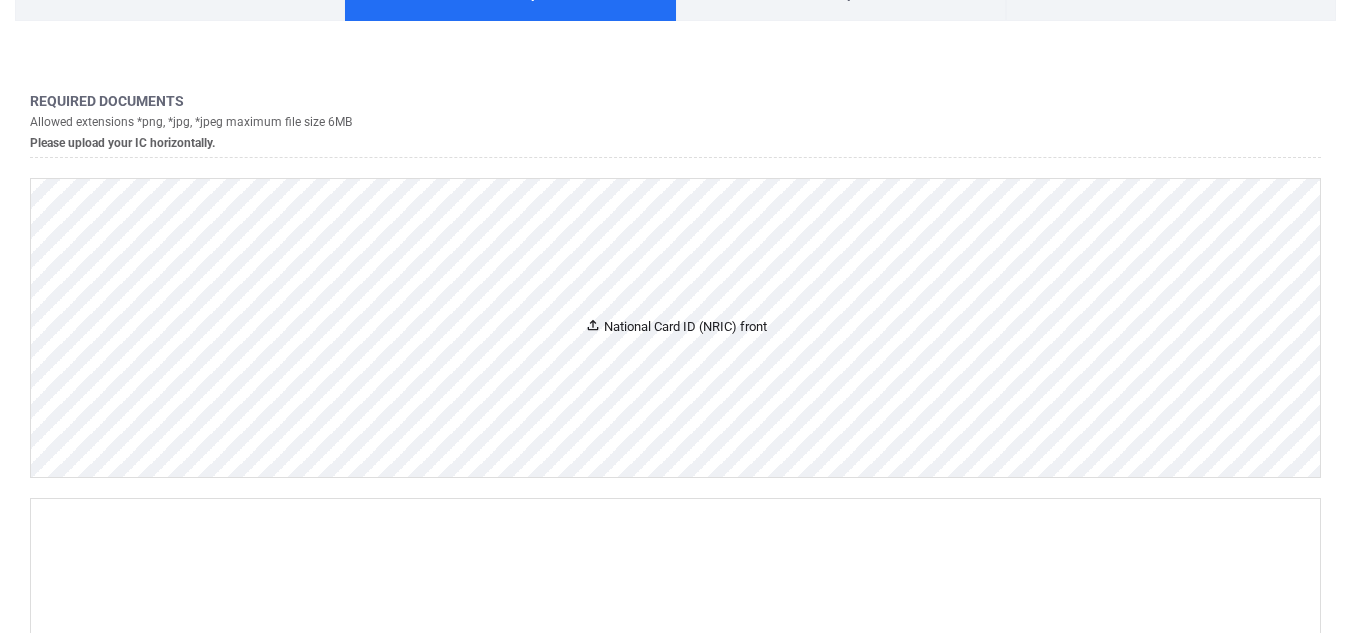 scroll, scrollTop: 228, scrollLeft: 0, axis: vertical 